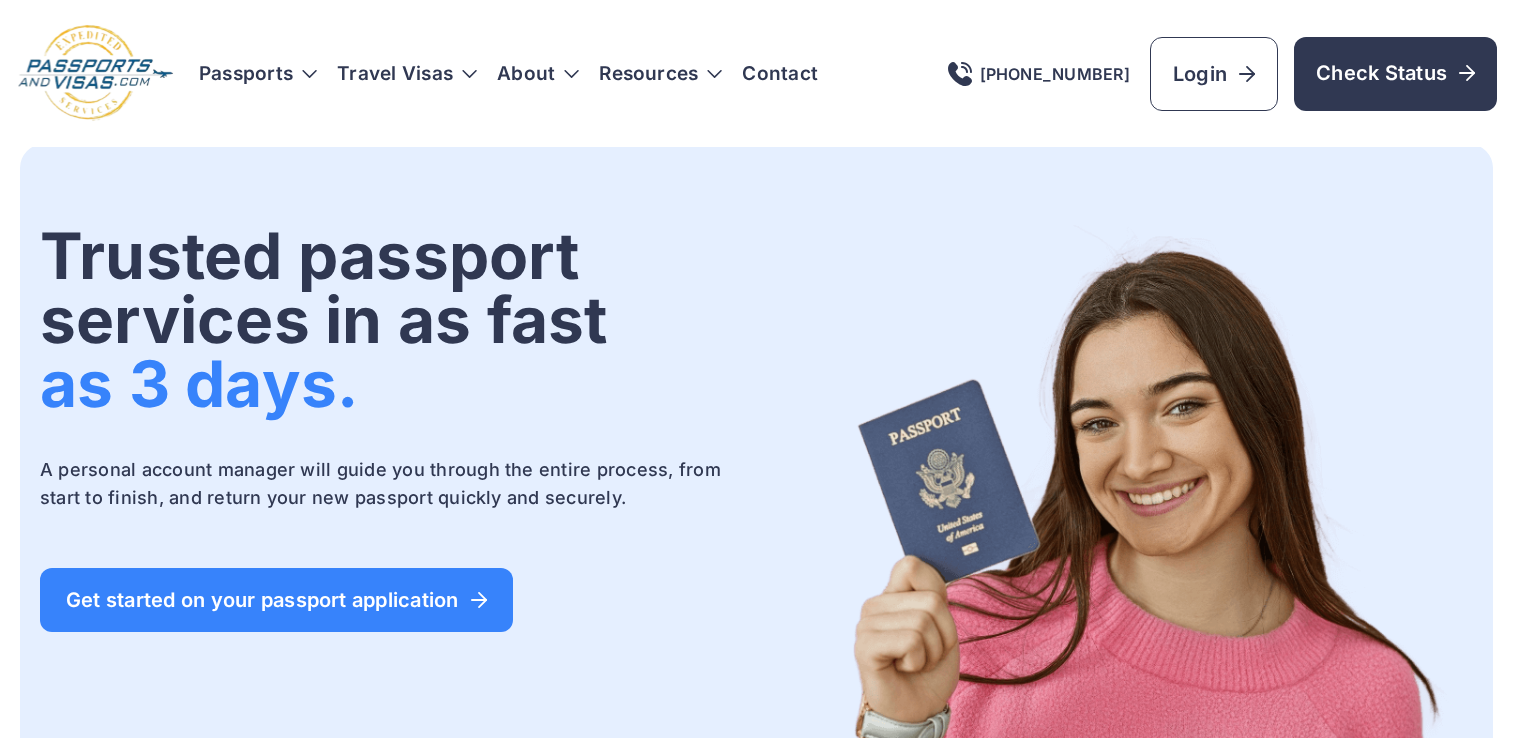 scroll, scrollTop: 0, scrollLeft: 0, axis: both 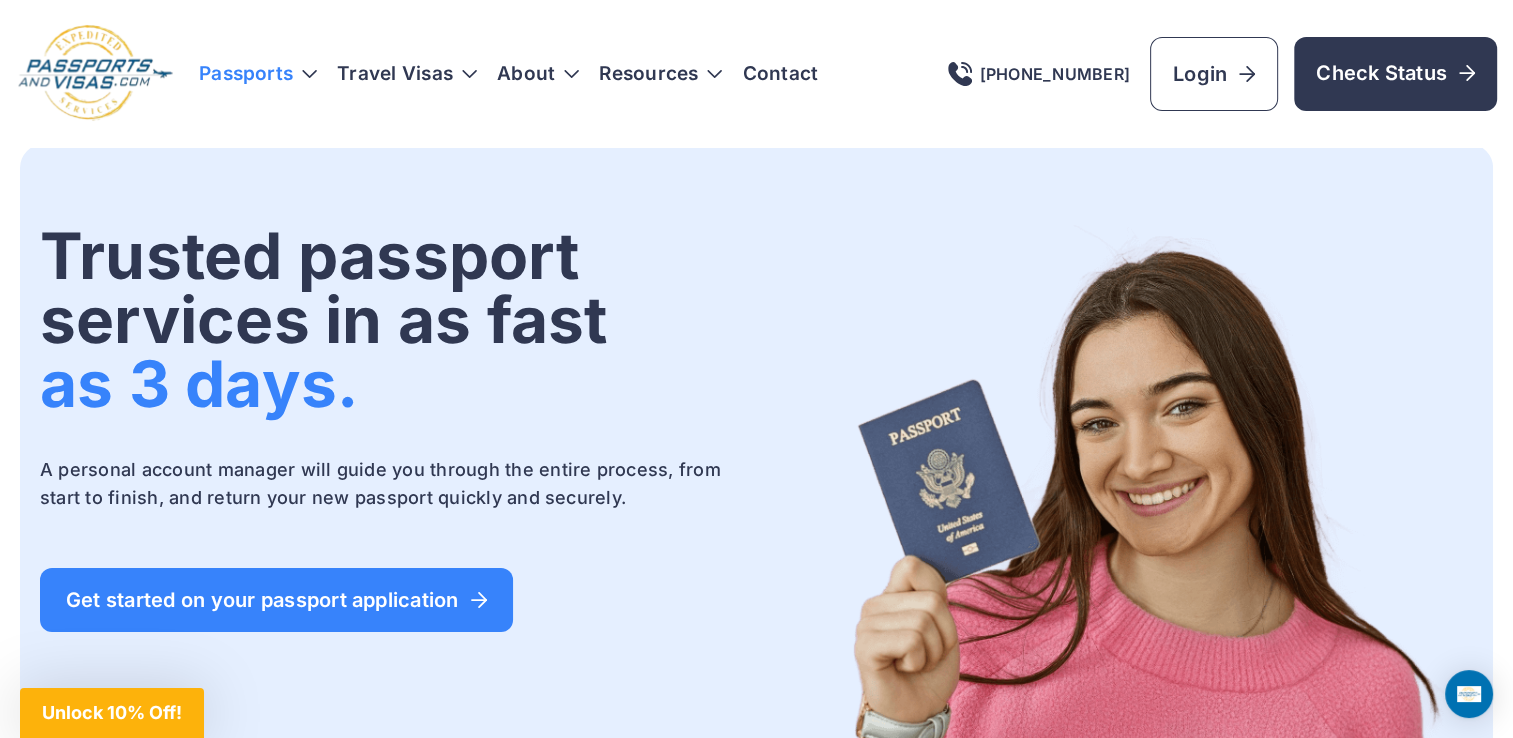 click on "Passports" at bounding box center (258, 74) 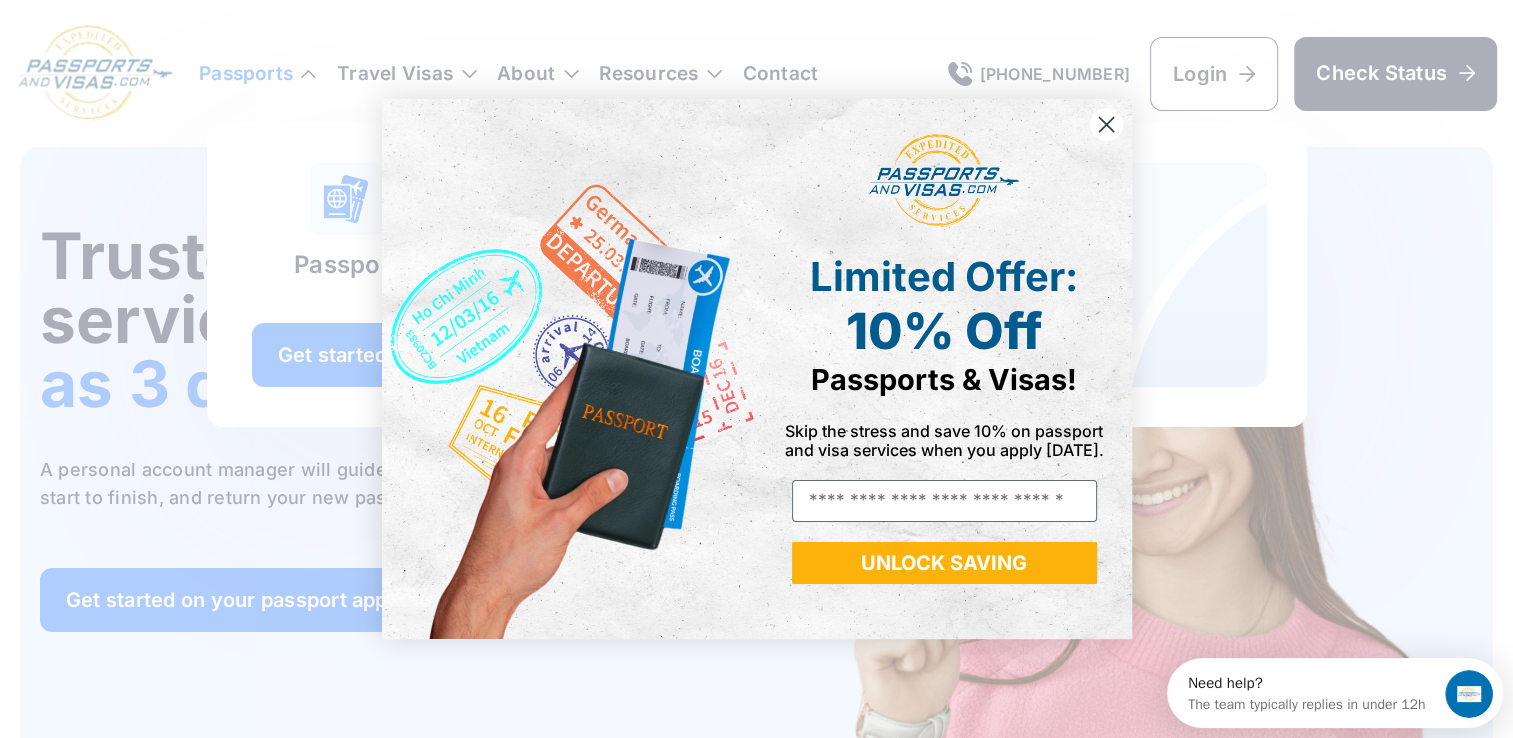 scroll, scrollTop: 0, scrollLeft: 0, axis: both 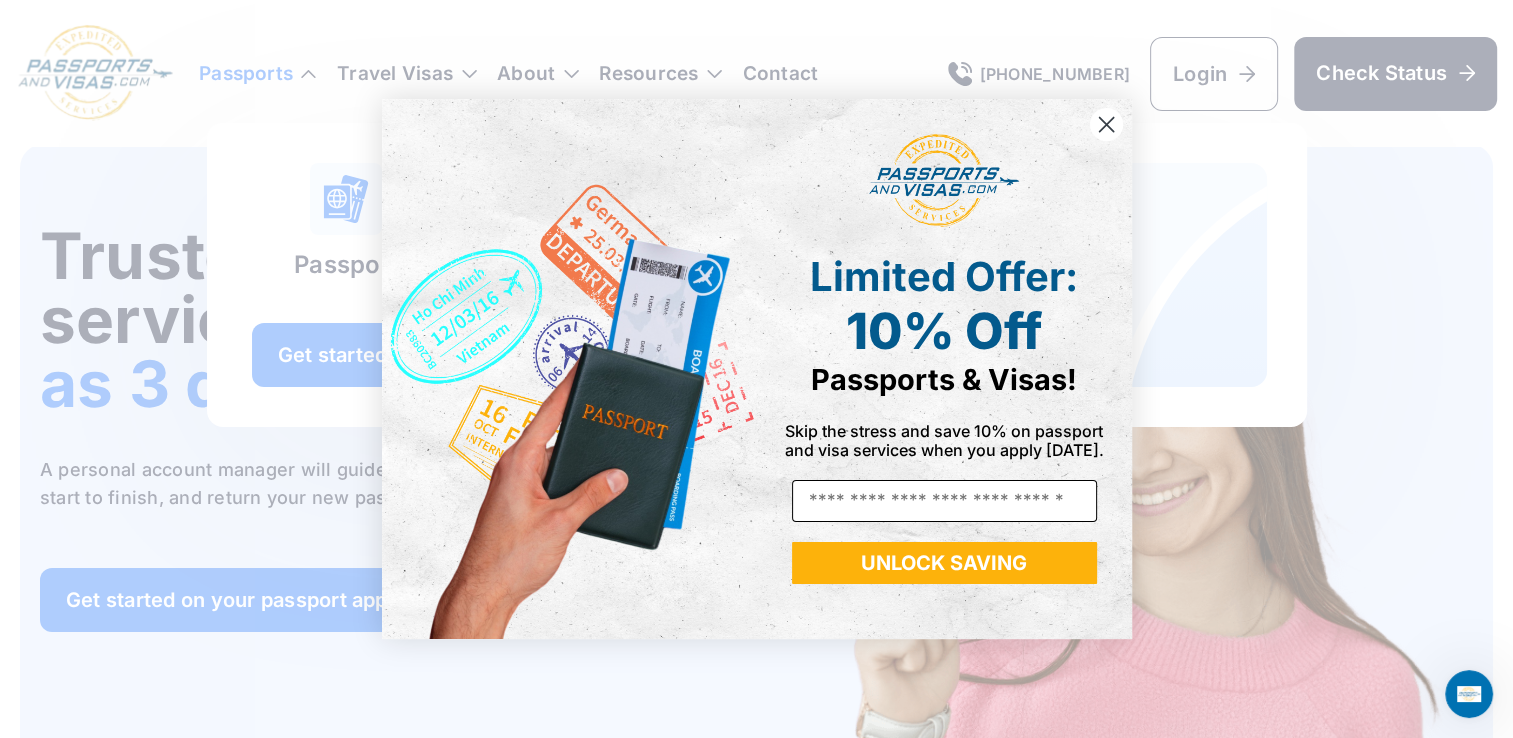 click on "Email" at bounding box center (944, 501) 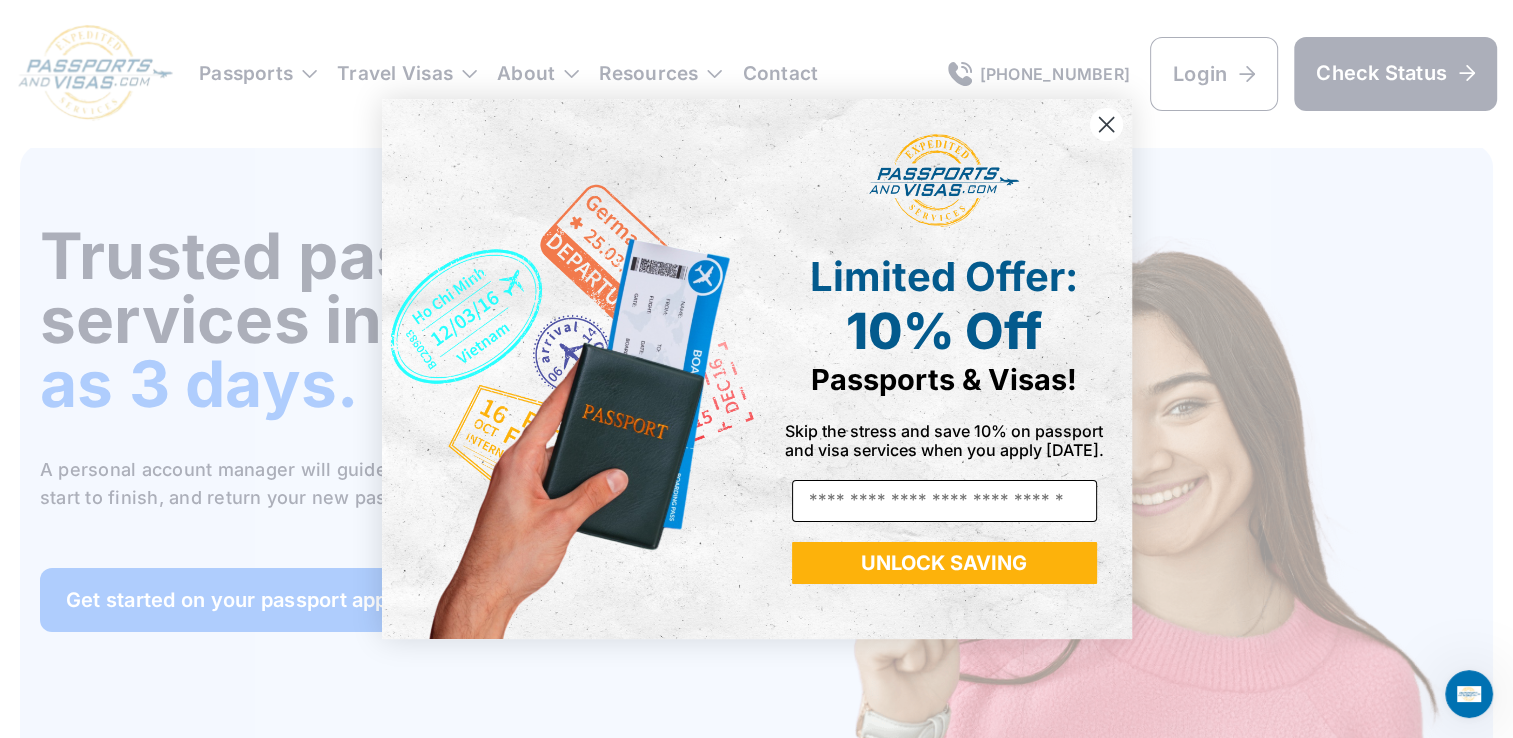 type on "**********" 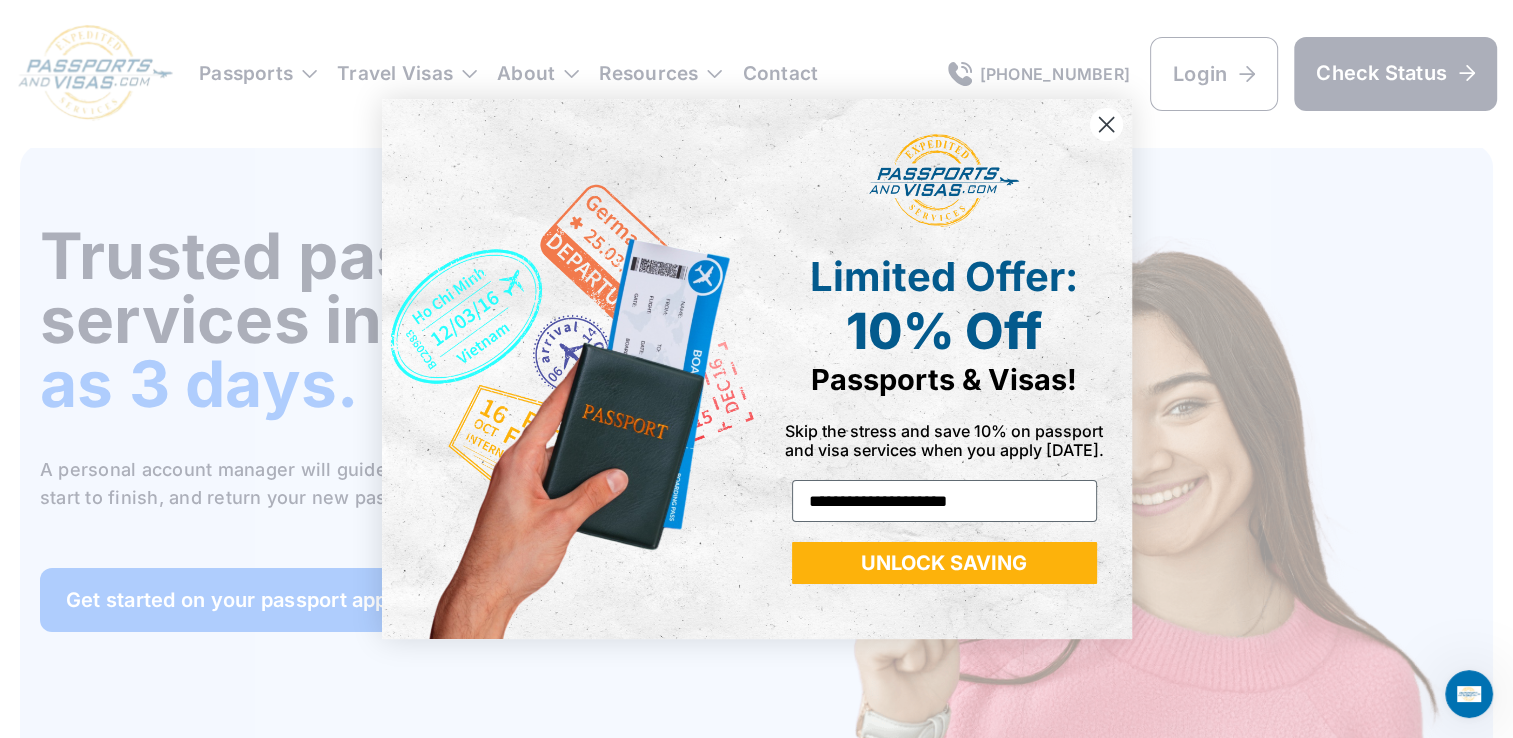 click on "UNLOCK SAVING" at bounding box center [944, 563] 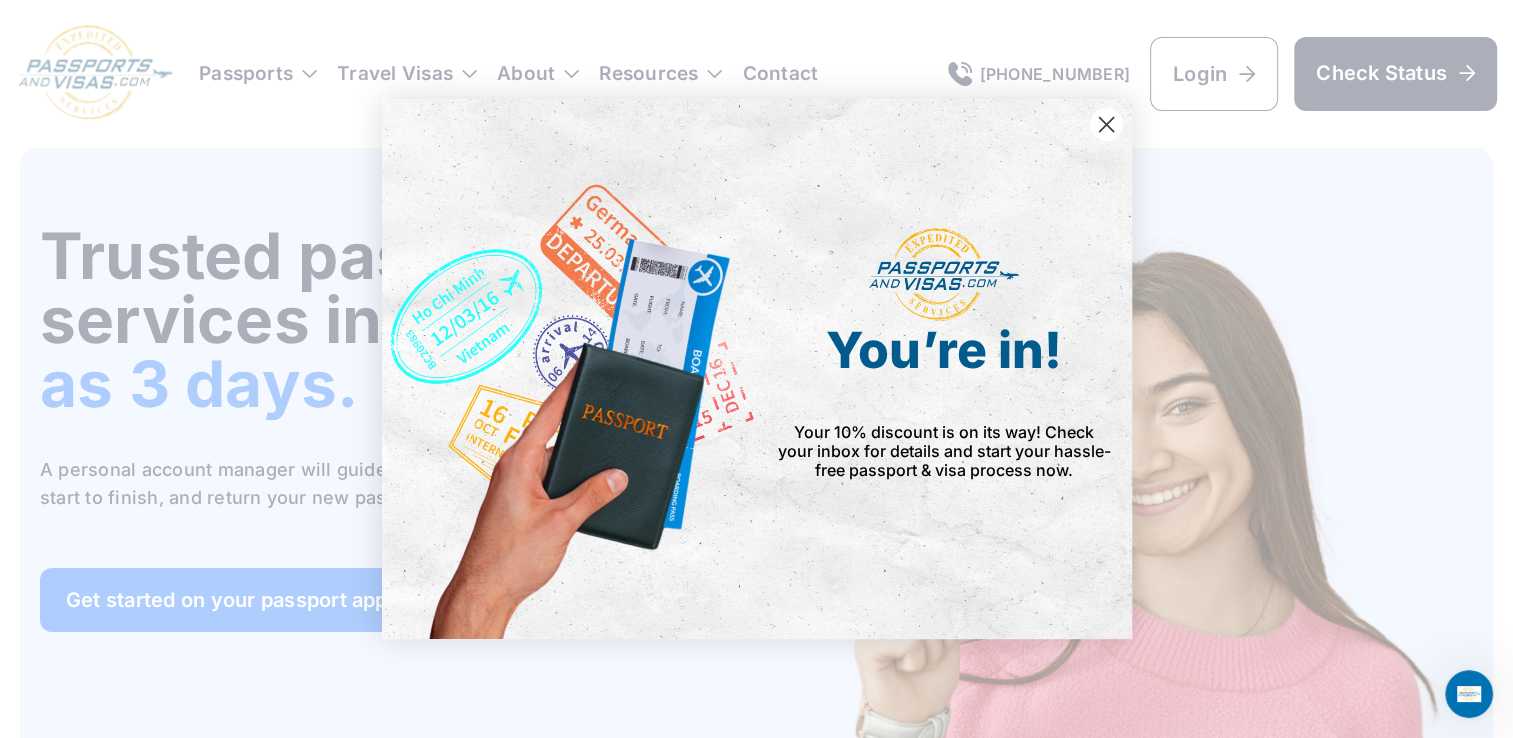 click 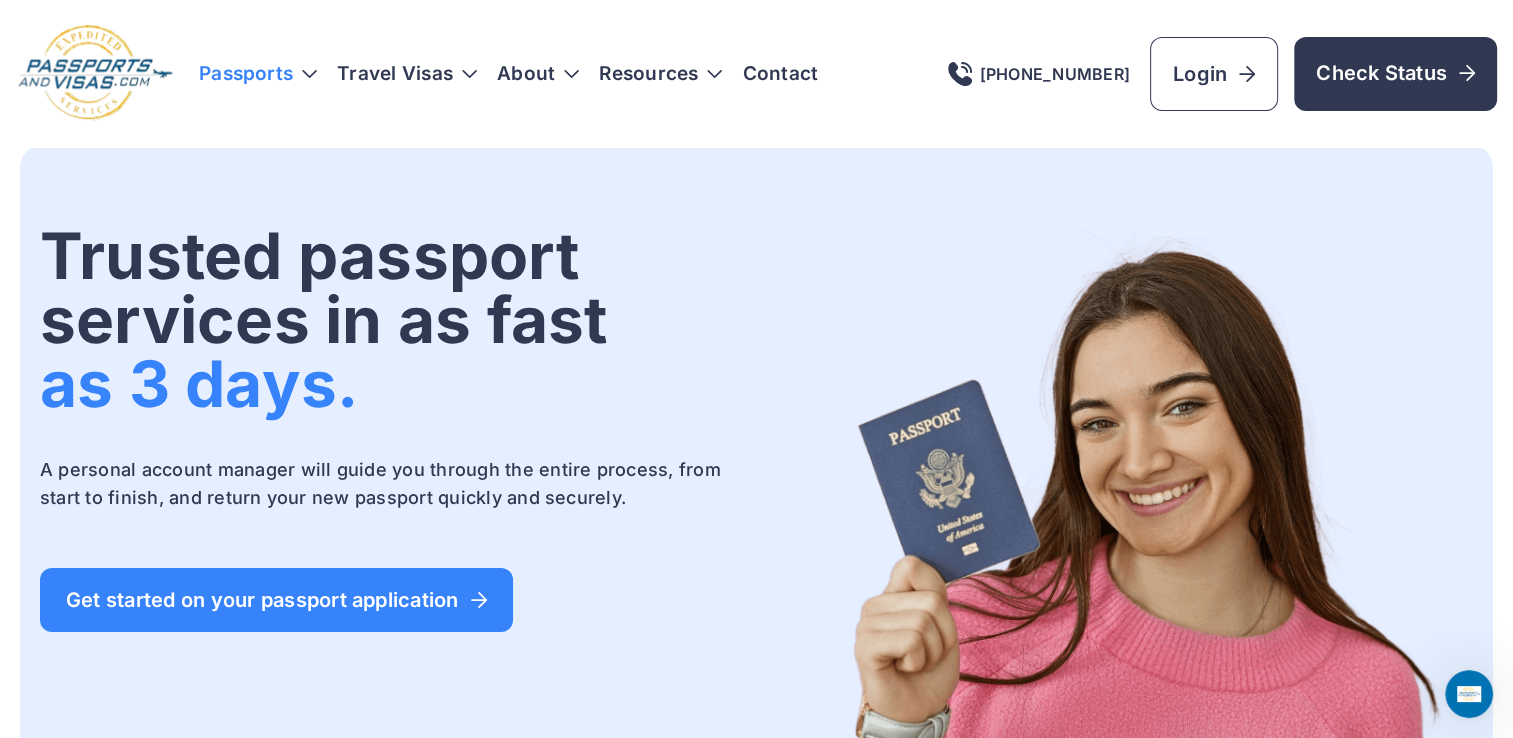 click on "Passports" at bounding box center (258, 74) 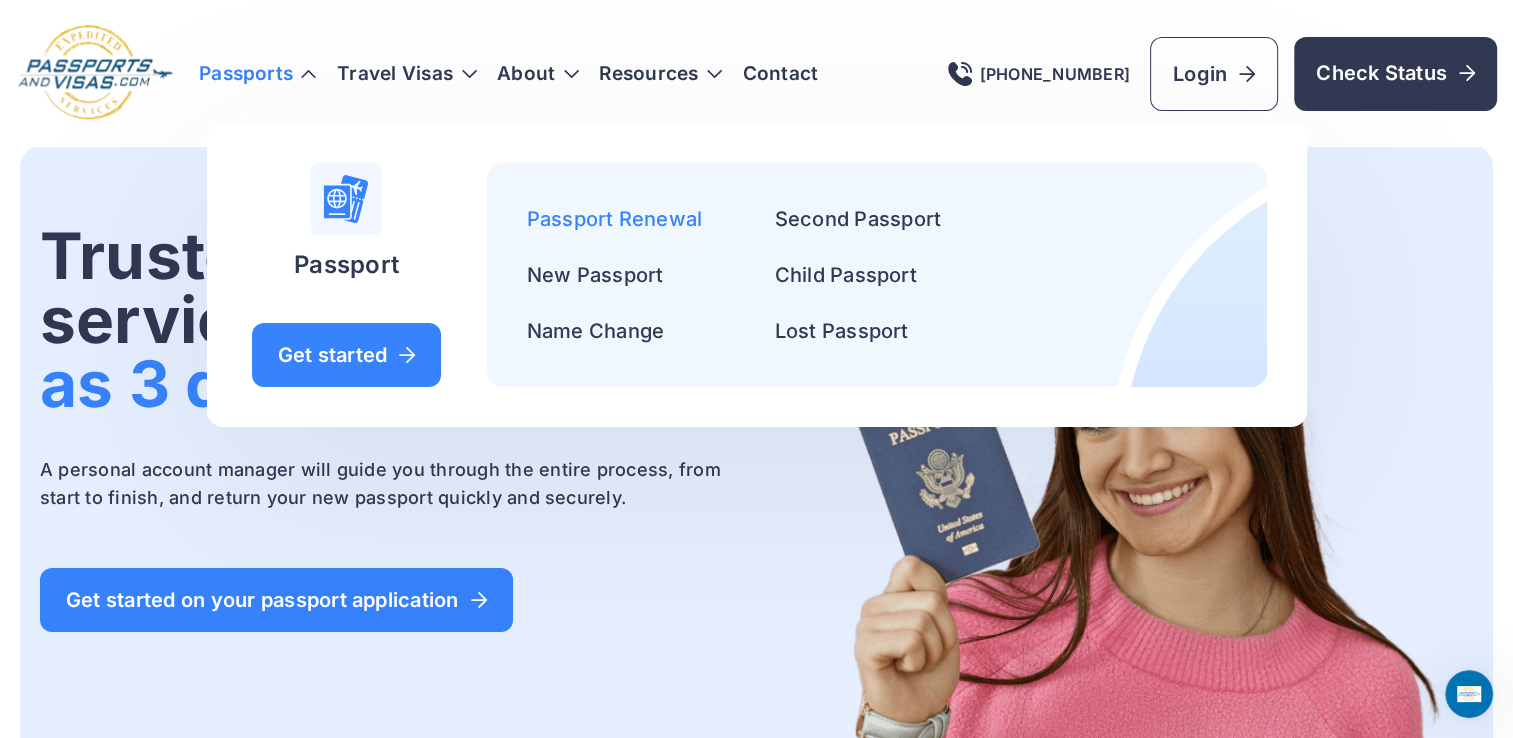 click on "Passport Renewal" at bounding box center (615, 219) 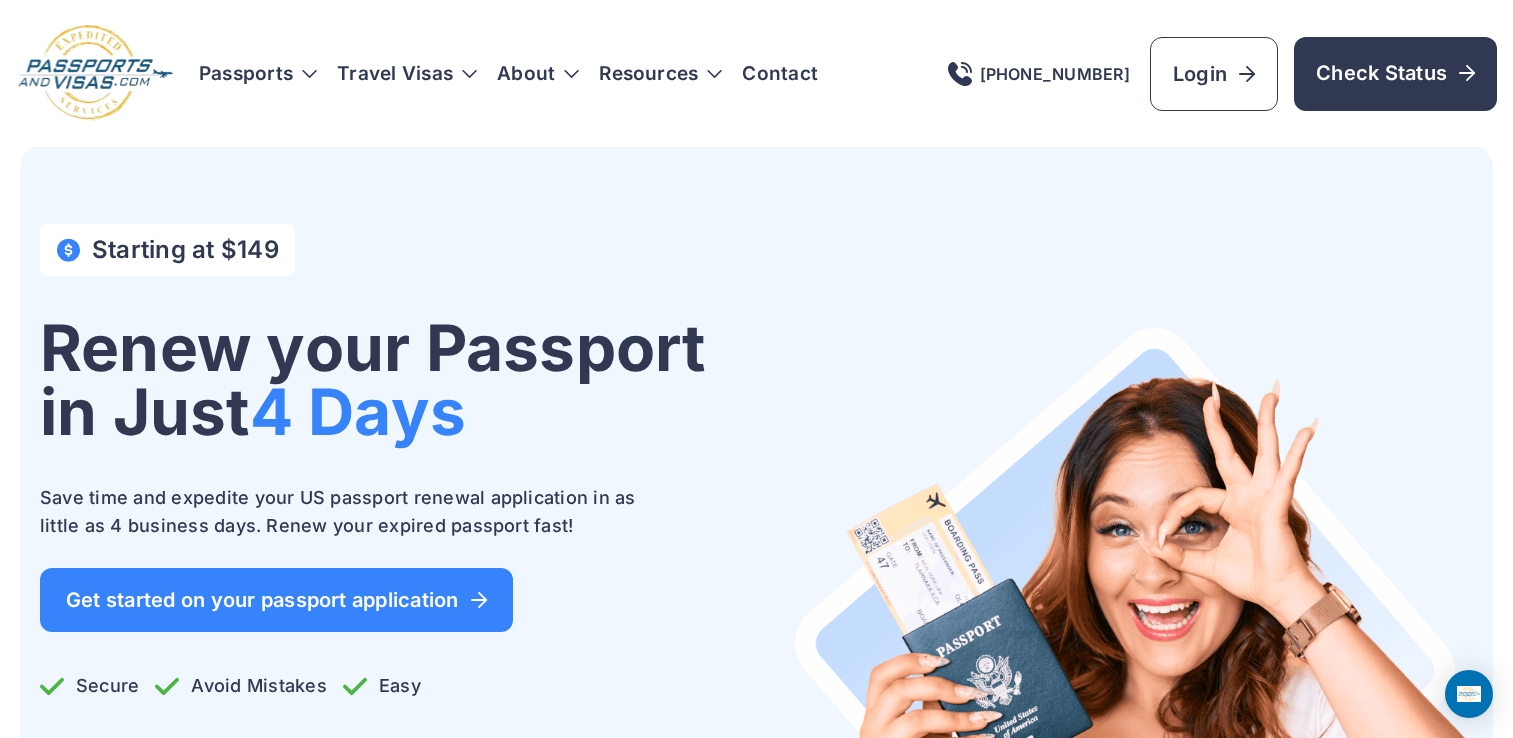 scroll, scrollTop: 0, scrollLeft: 0, axis: both 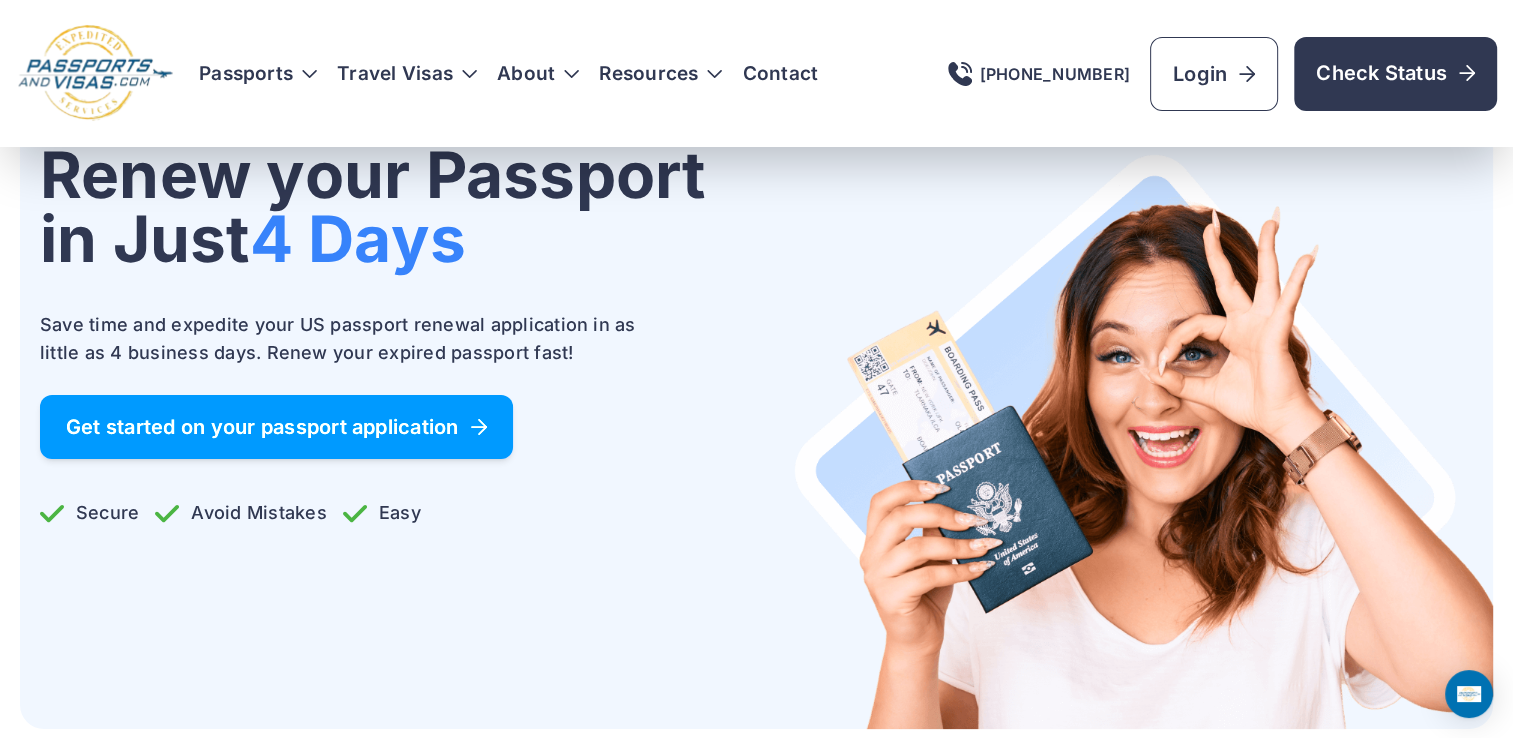 click on "Get started on your passport application" at bounding box center (276, 427) 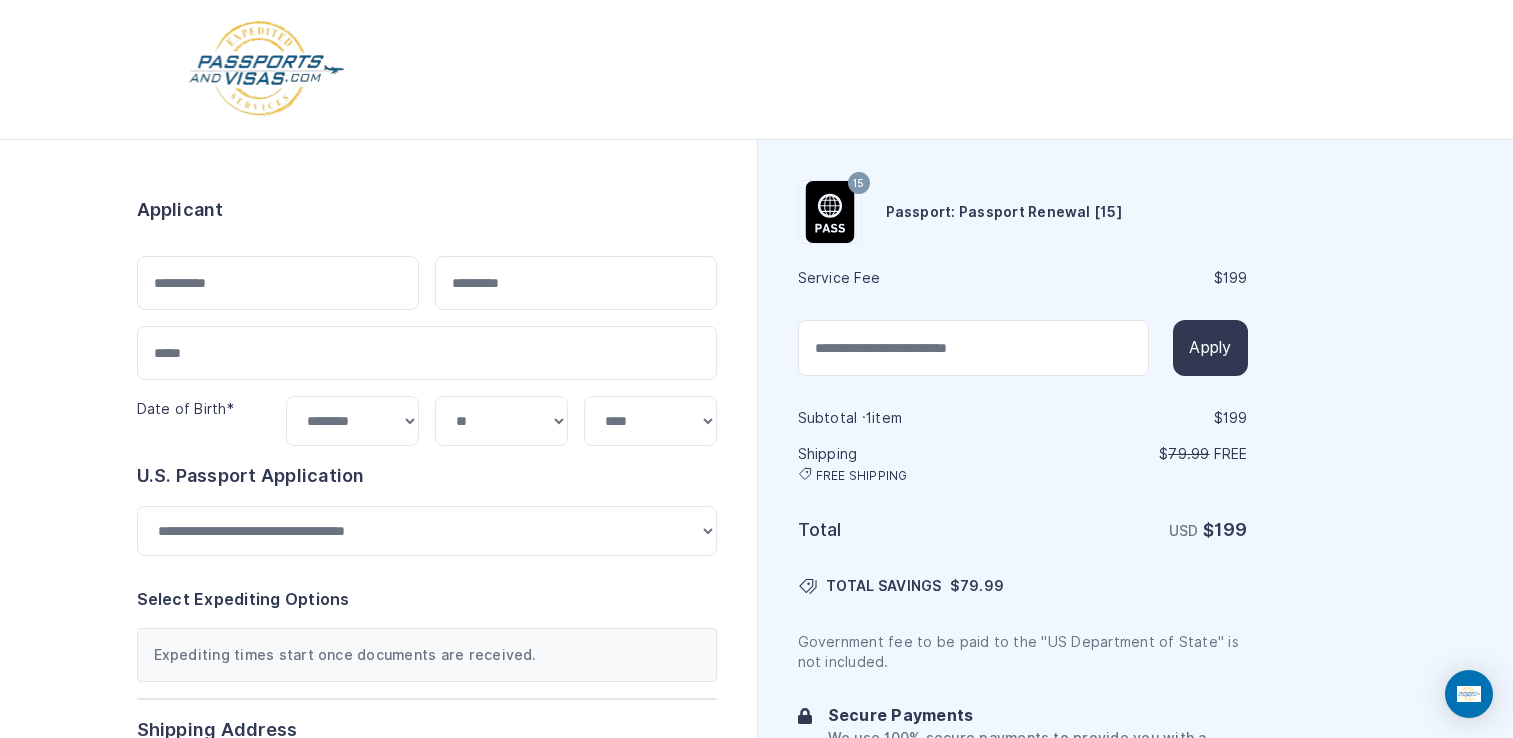 scroll, scrollTop: 0, scrollLeft: 0, axis: both 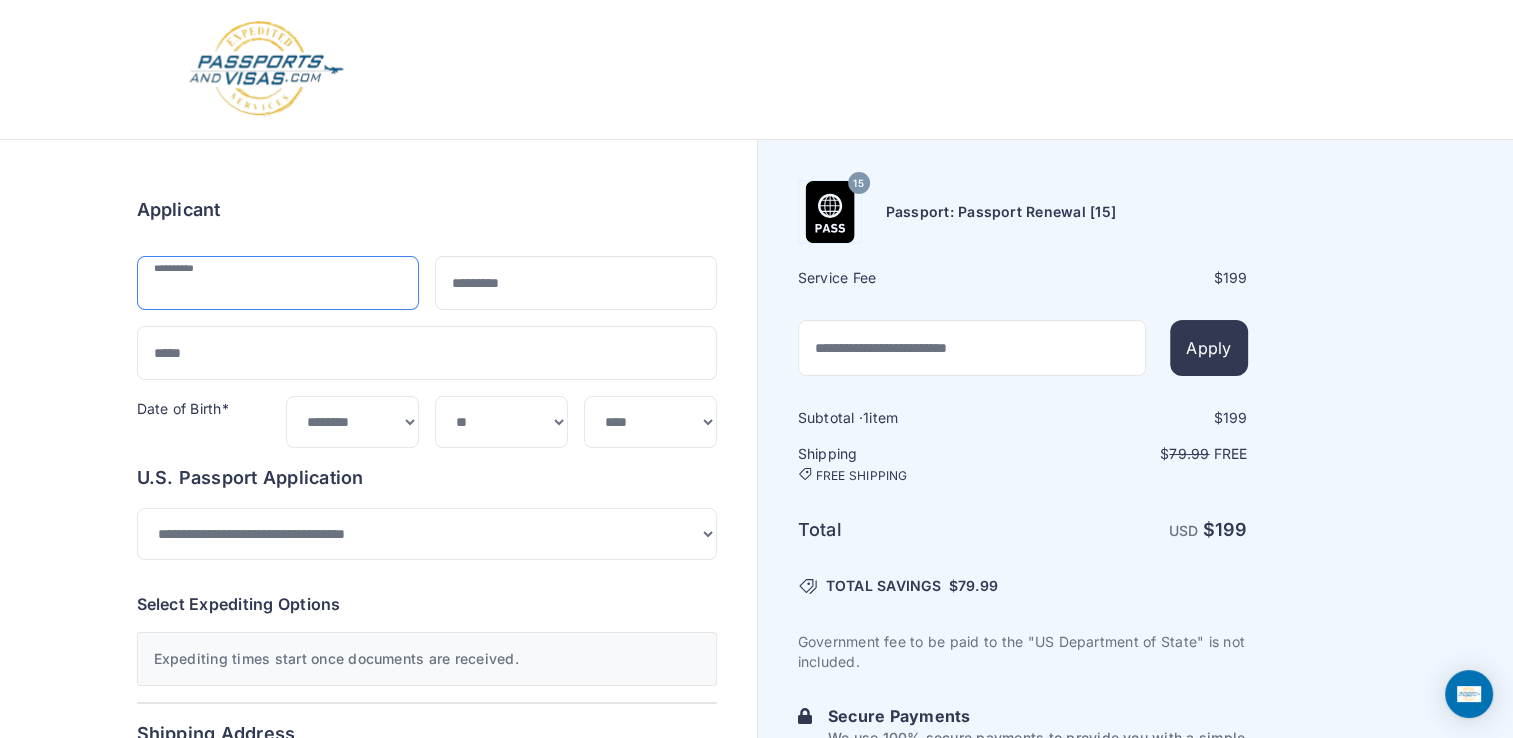 click at bounding box center (278, 283) 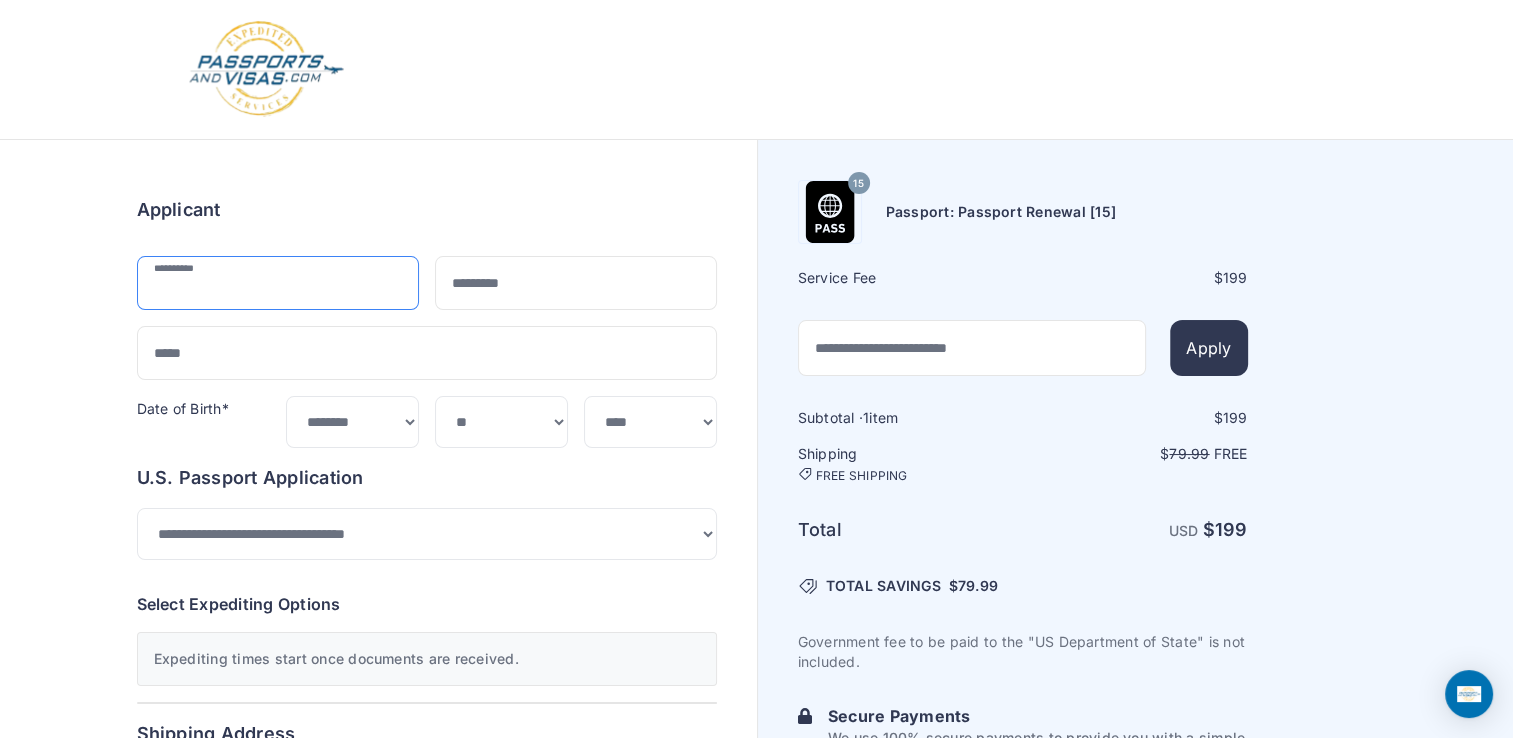 type on "*****" 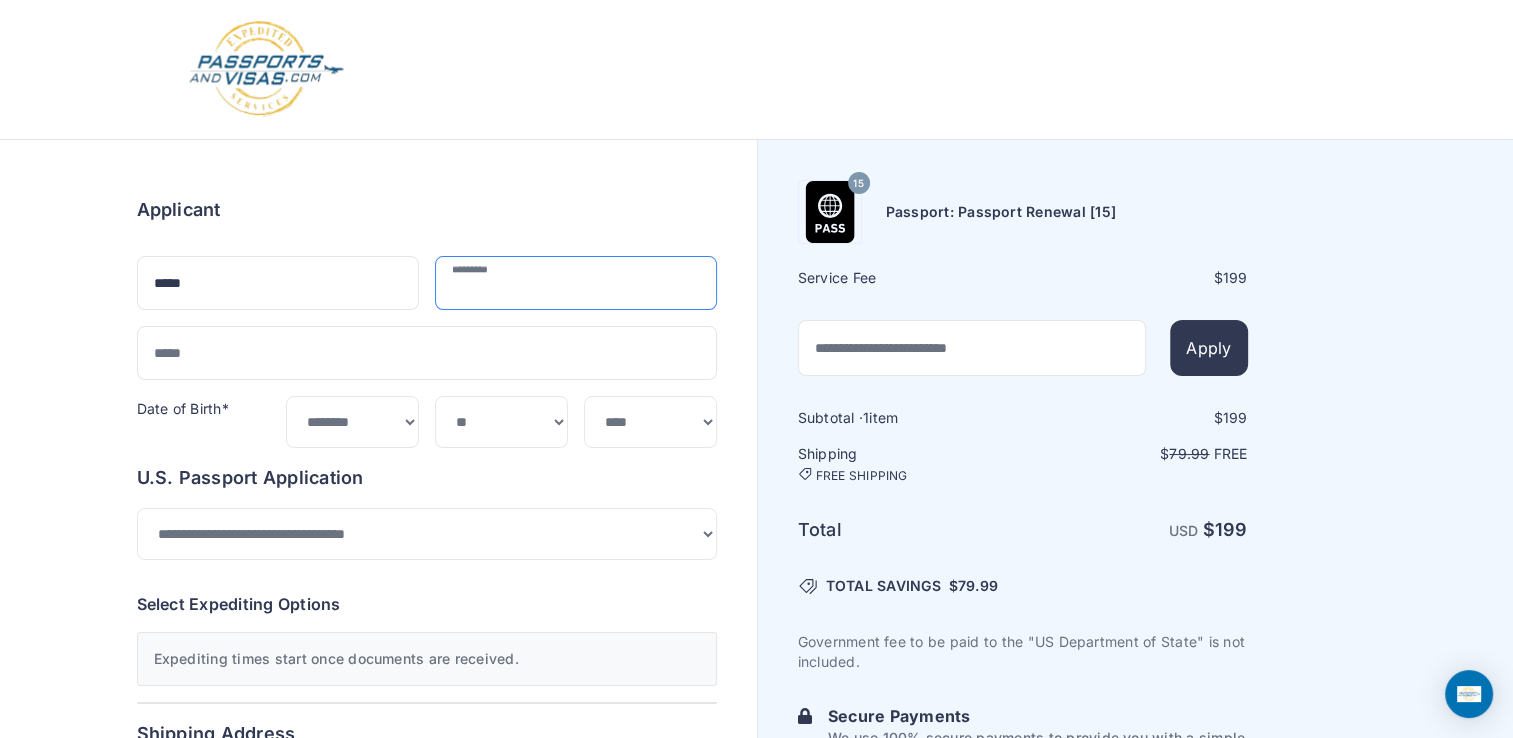 type on "**********" 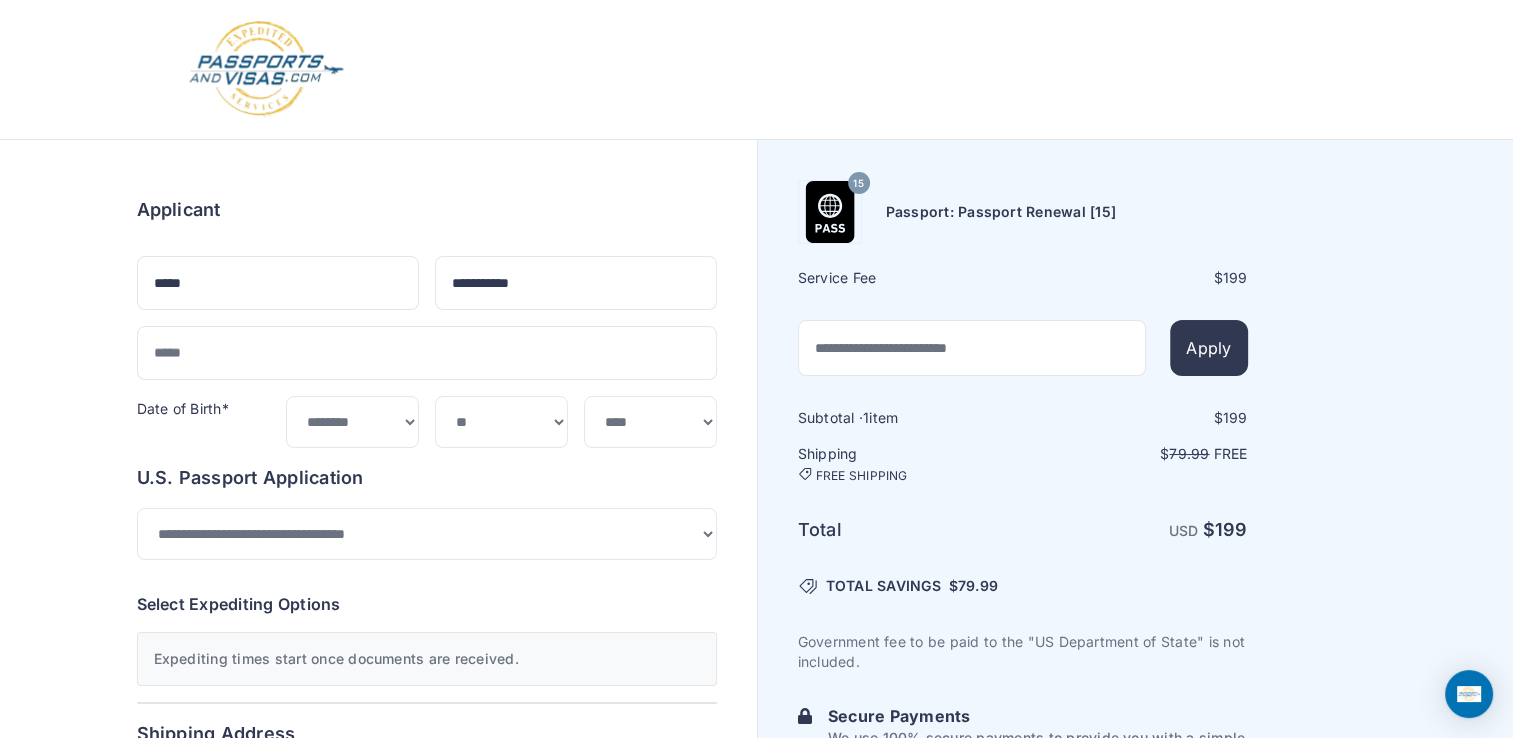type on "**********" 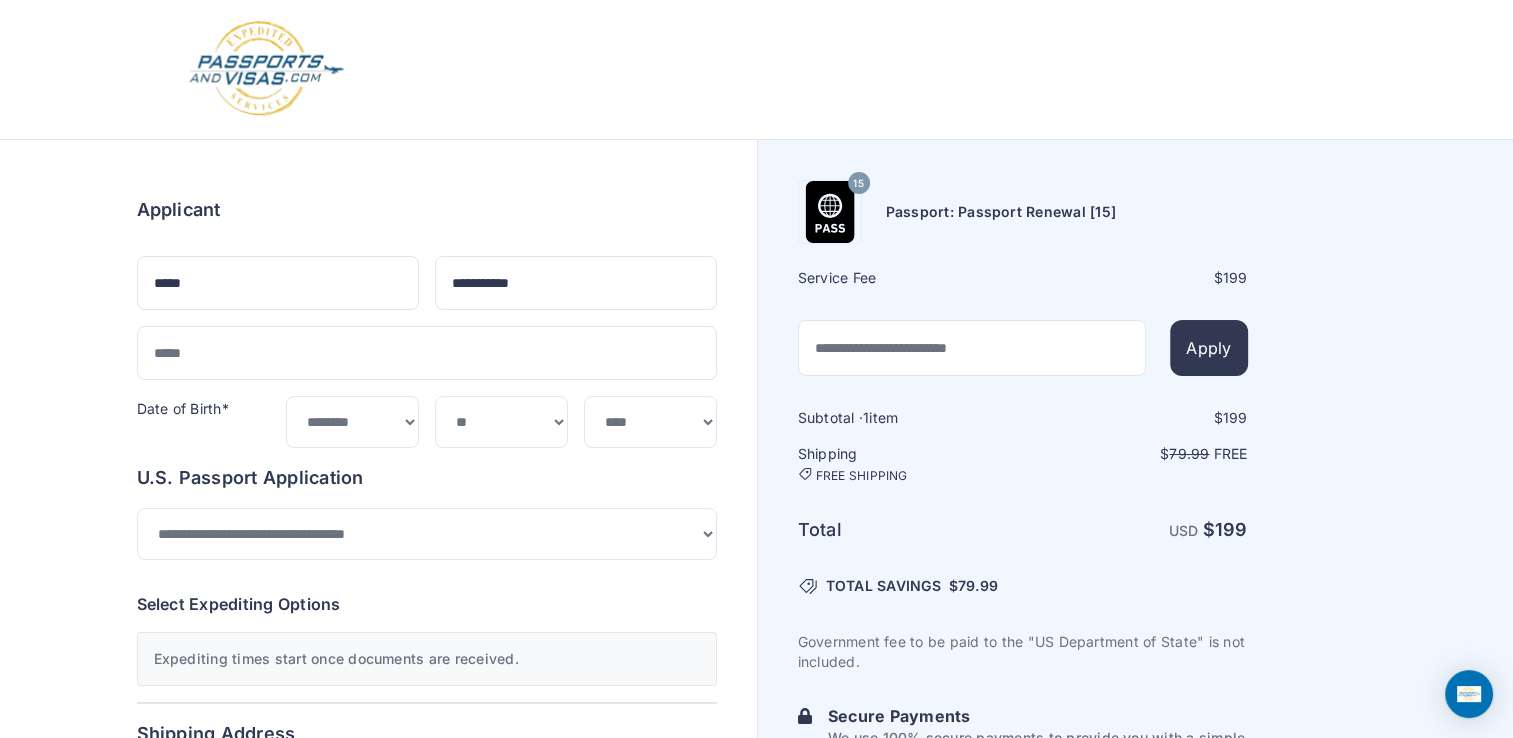 type on "*********" 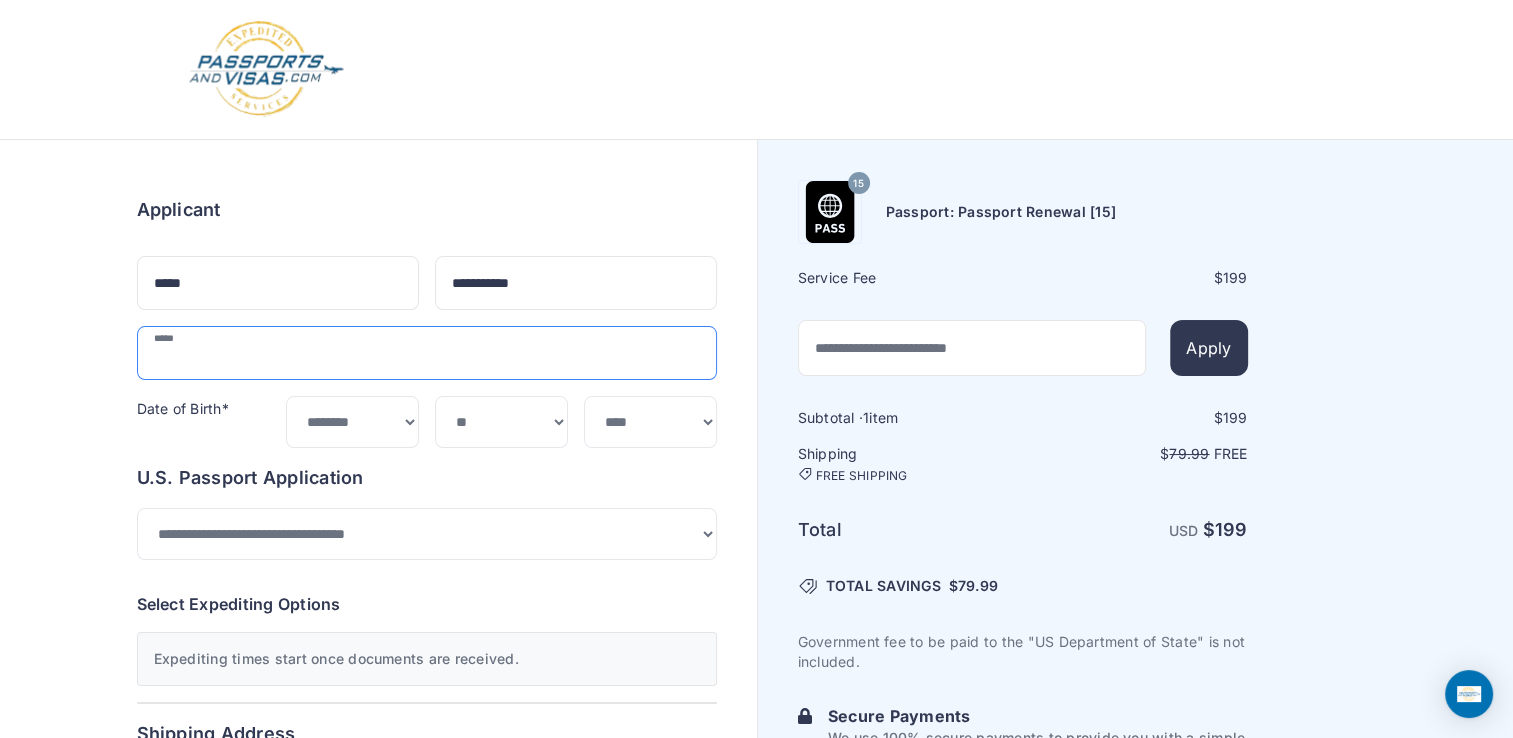 click at bounding box center [427, 353] 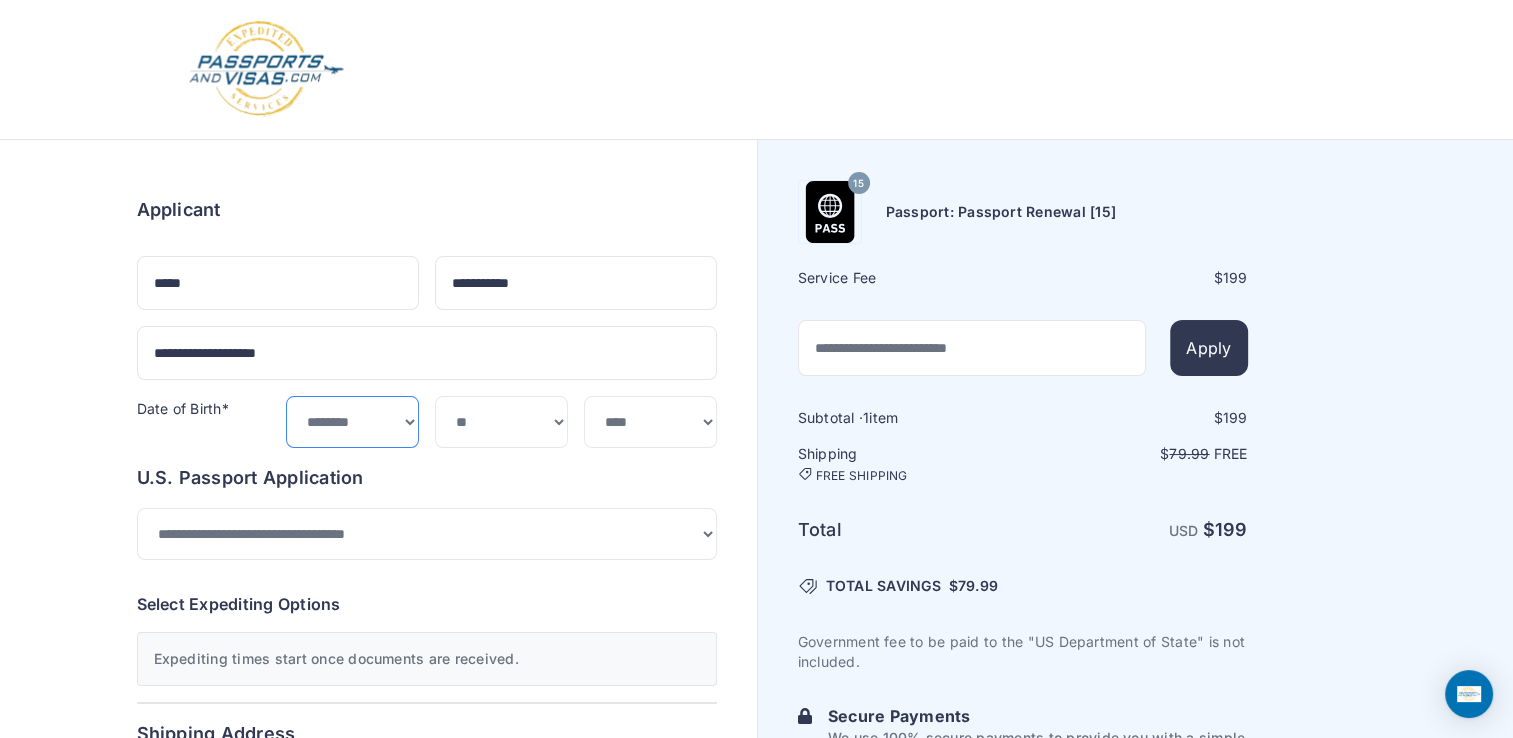 select on "*" 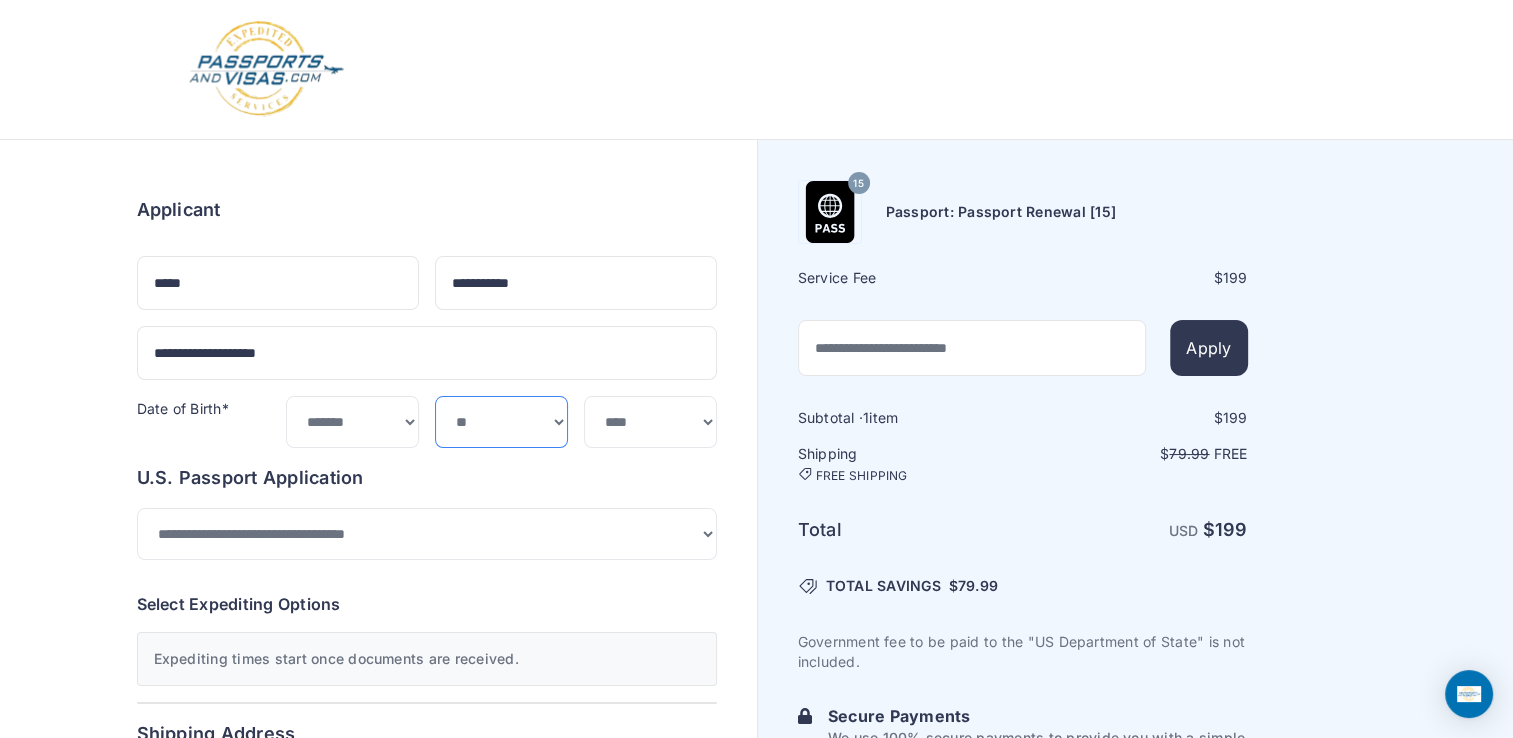 select on "*" 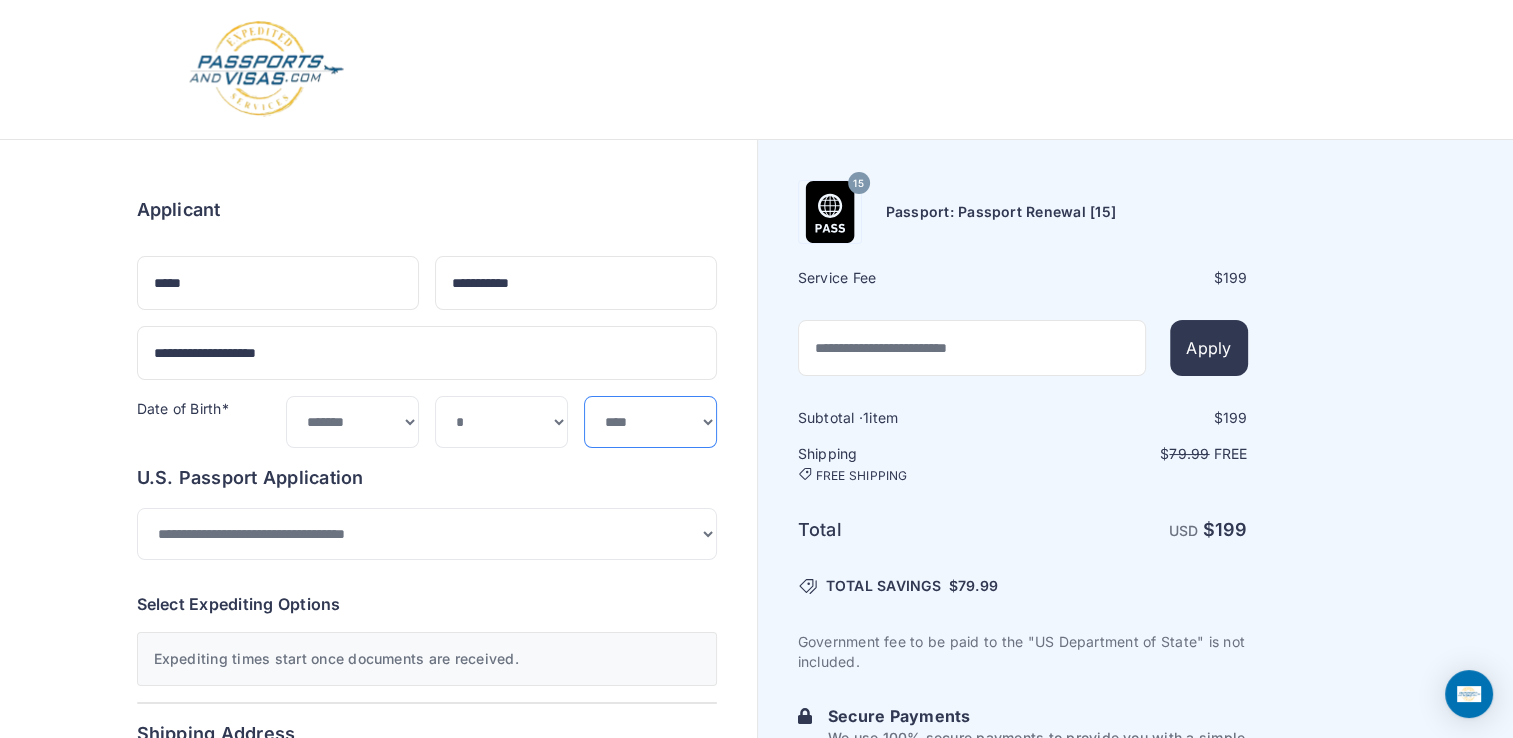 select on "****" 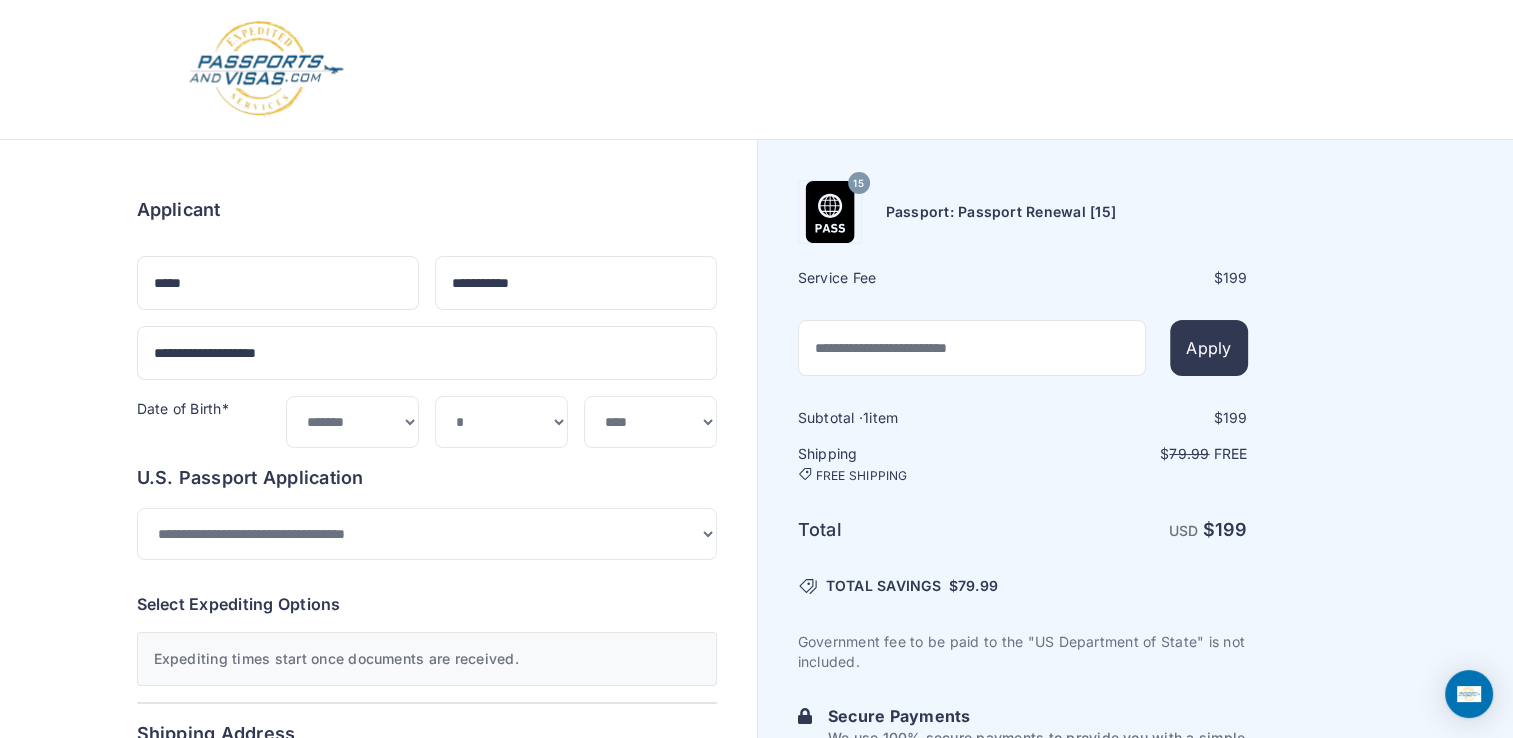 select on "**" 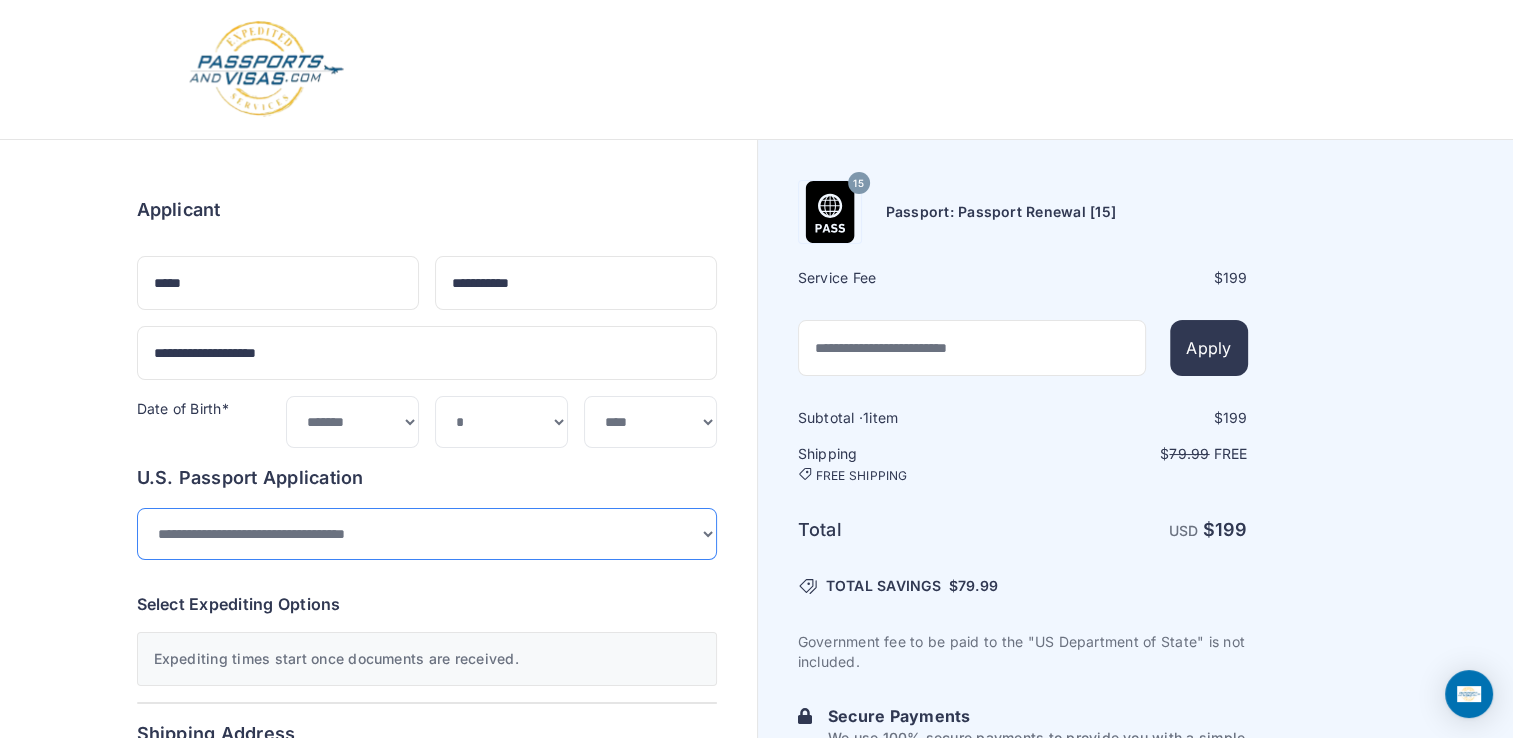 click on "**********" at bounding box center [427, 534] 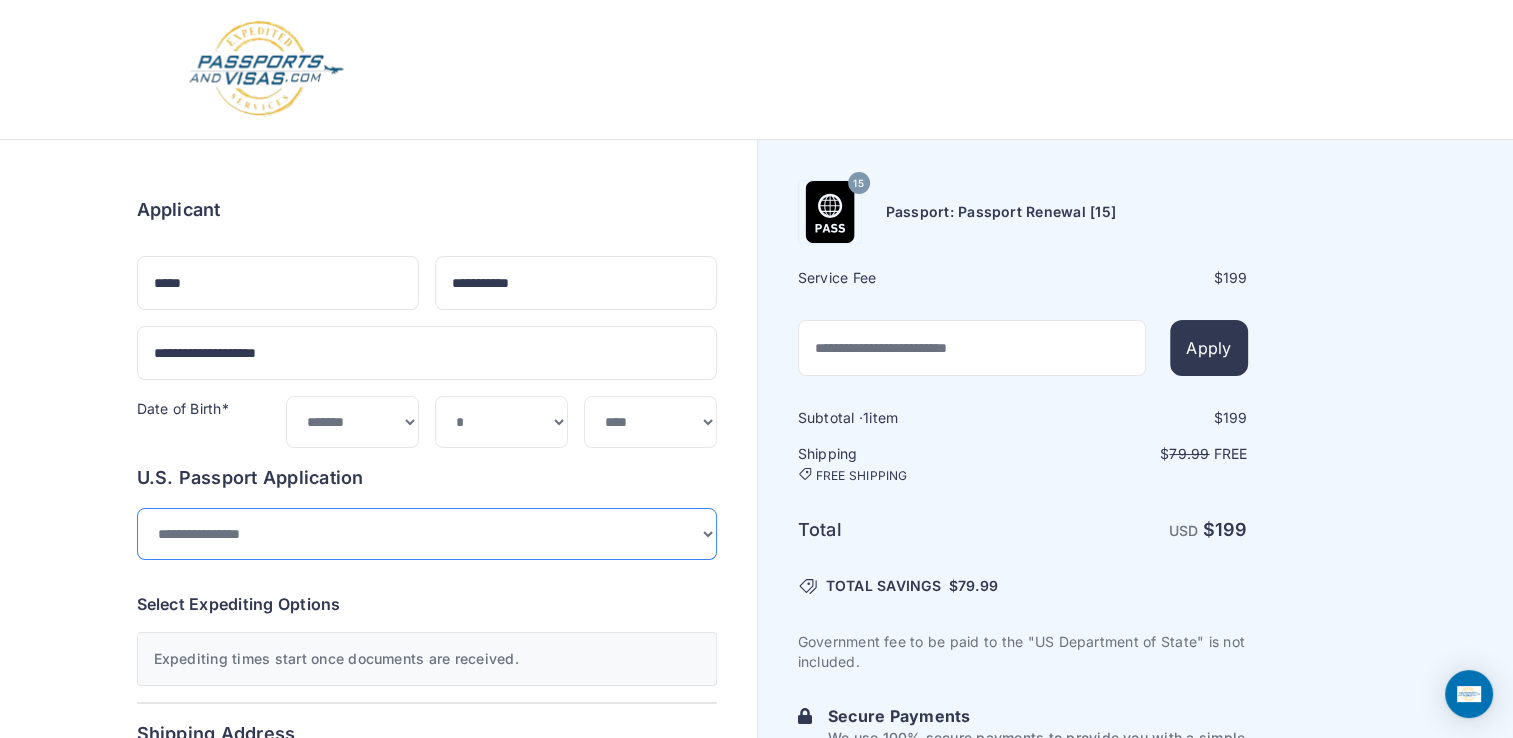 click on "**********" at bounding box center [427, 534] 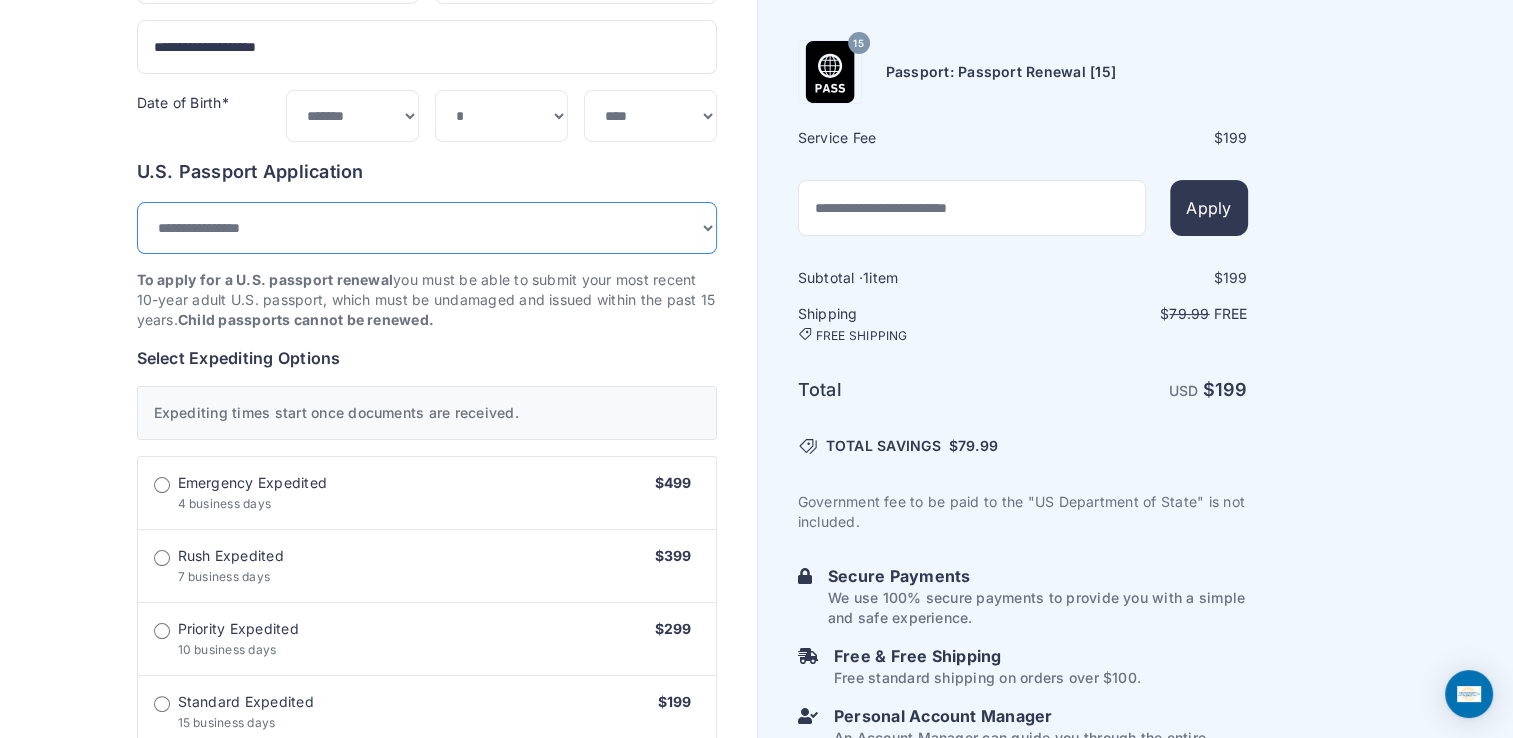 scroll, scrollTop: 480, scrollLeft: 0, axis: vertical 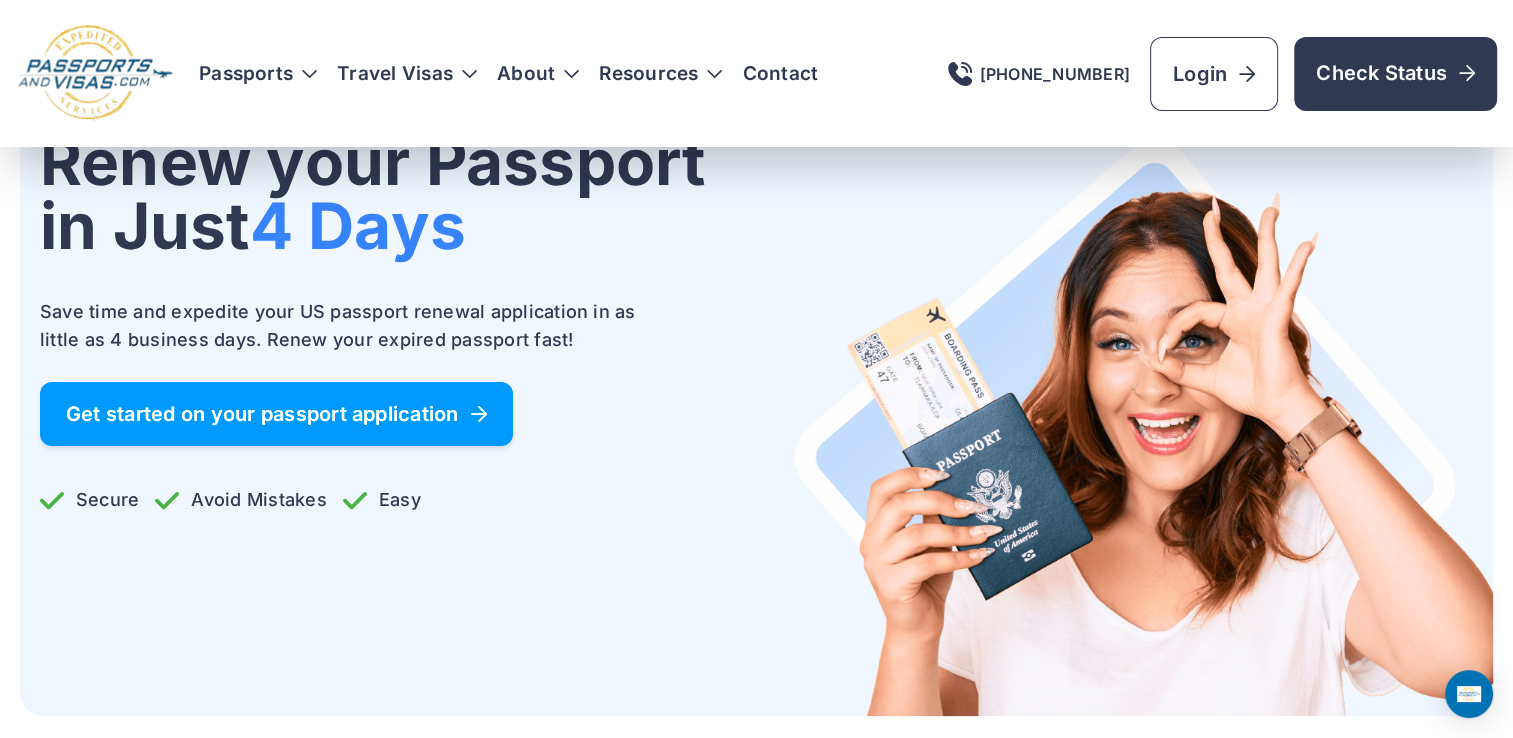click on "Get started on your passport application" at bounding box center (276, 414) 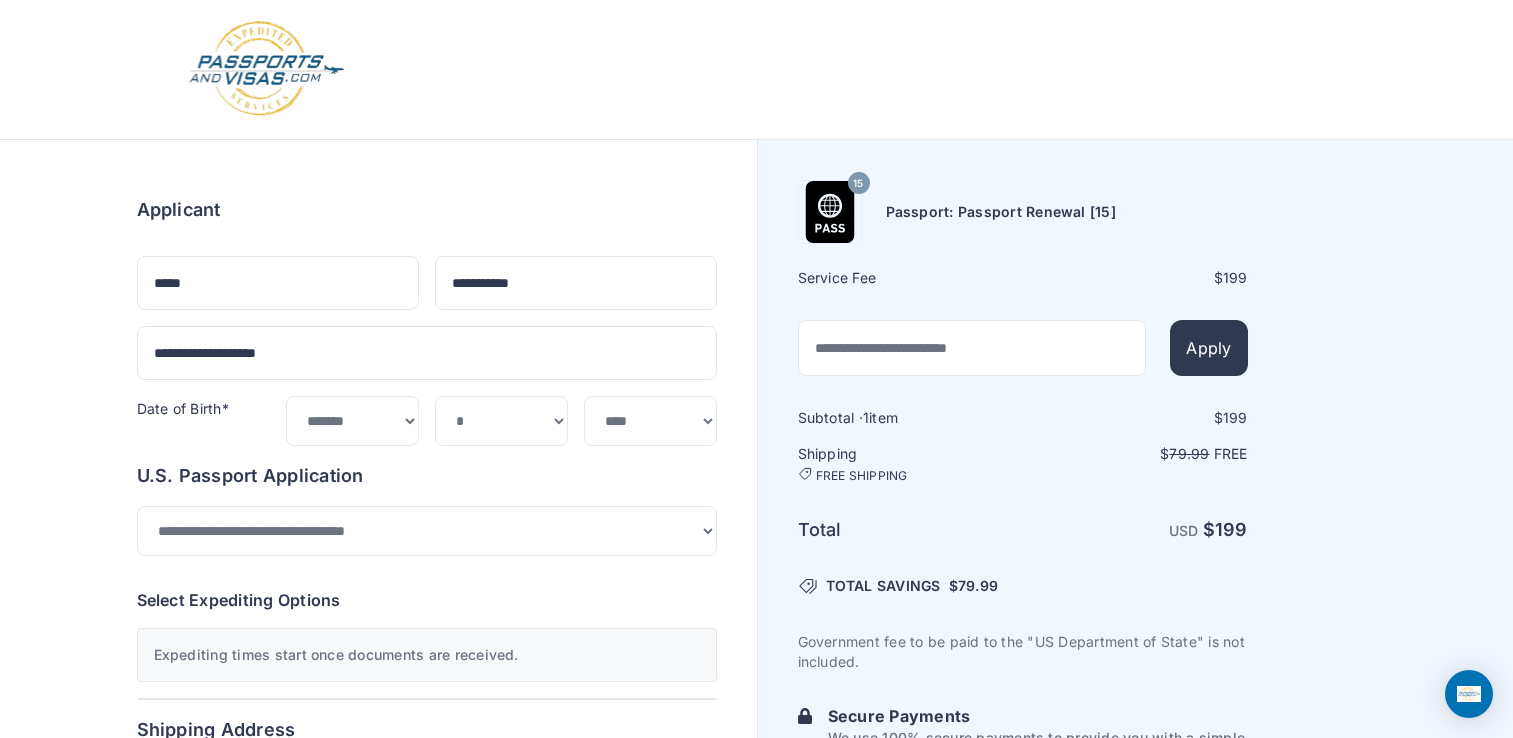select on "*" 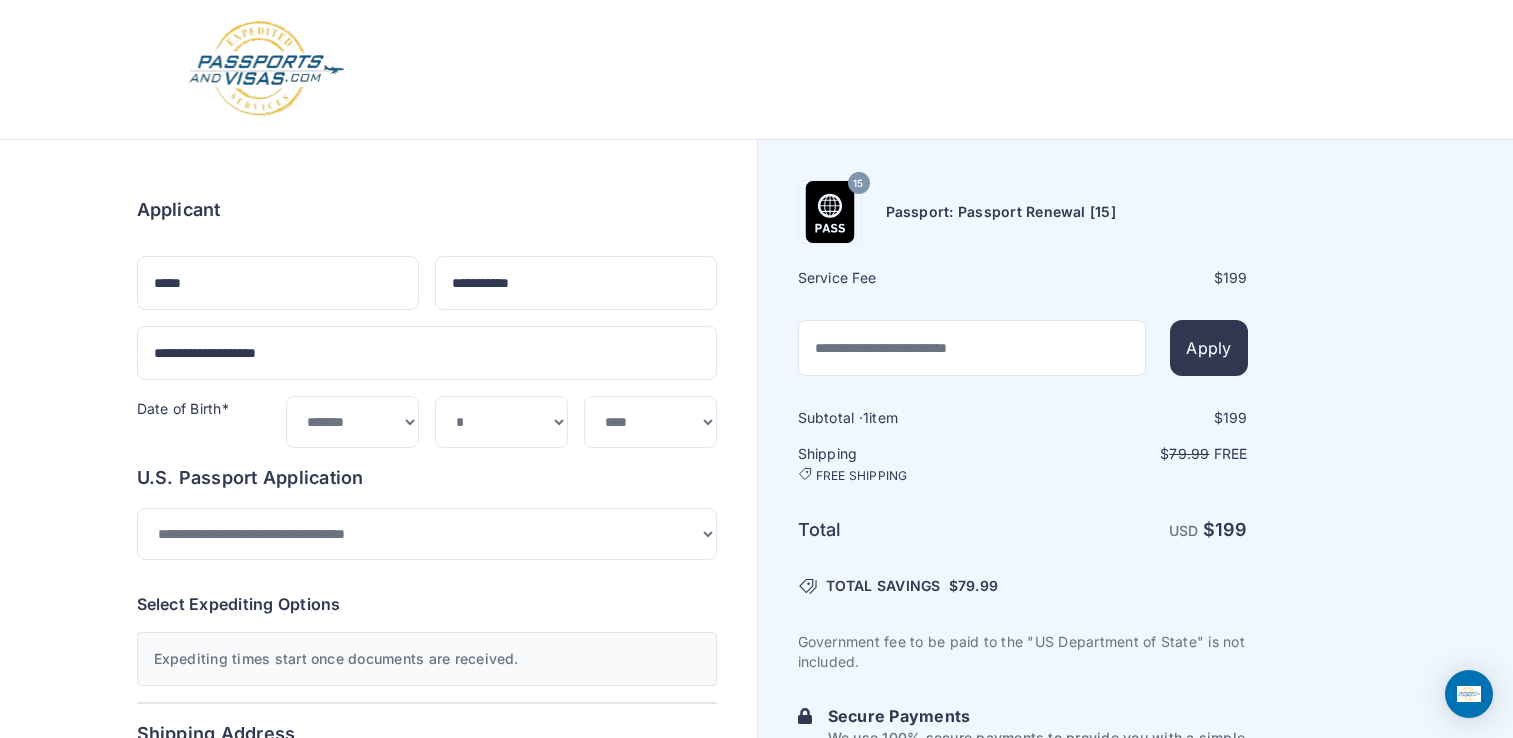 scroll, scrollTop: 0, scrollLeft: 0, axis: both 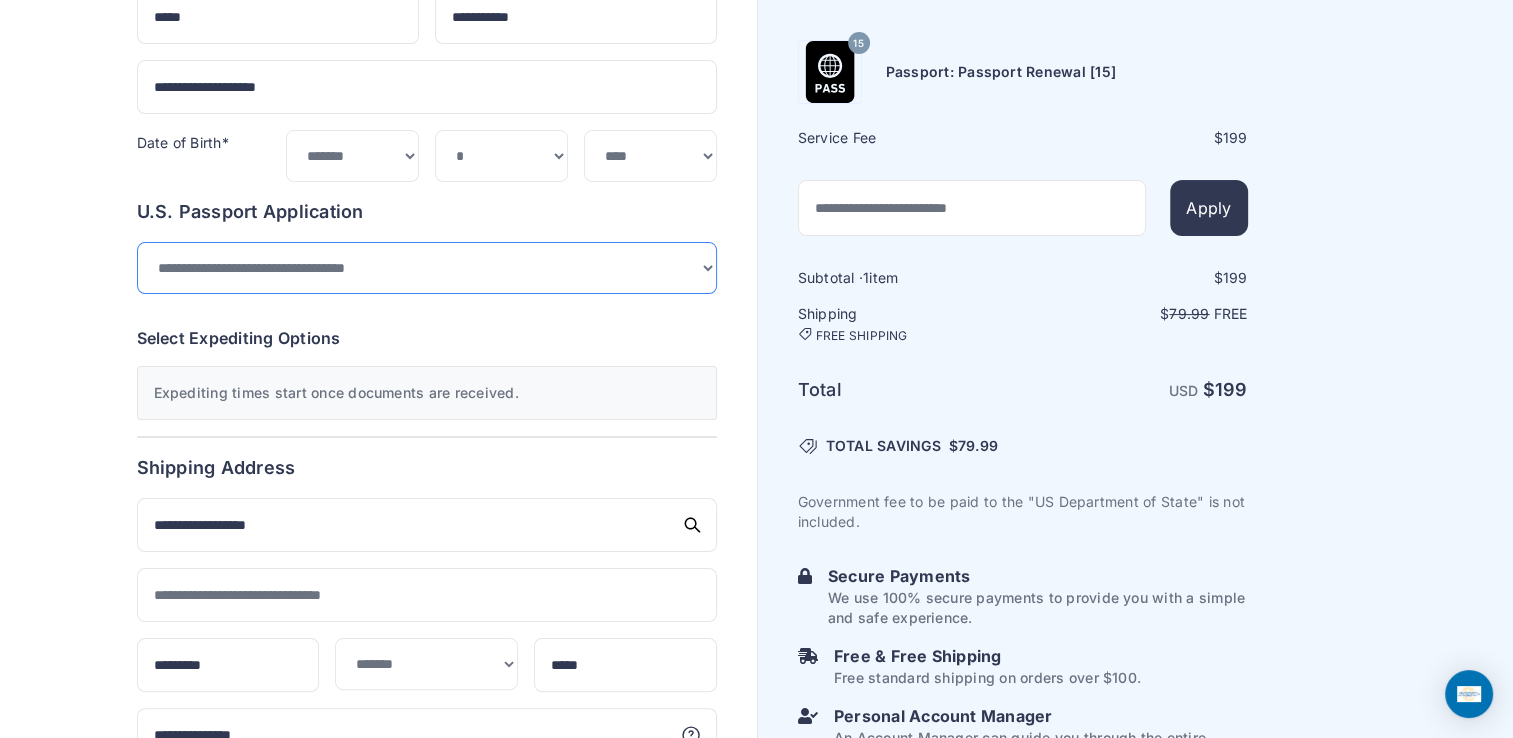 click on "**********" at bounding box center [427, 268] 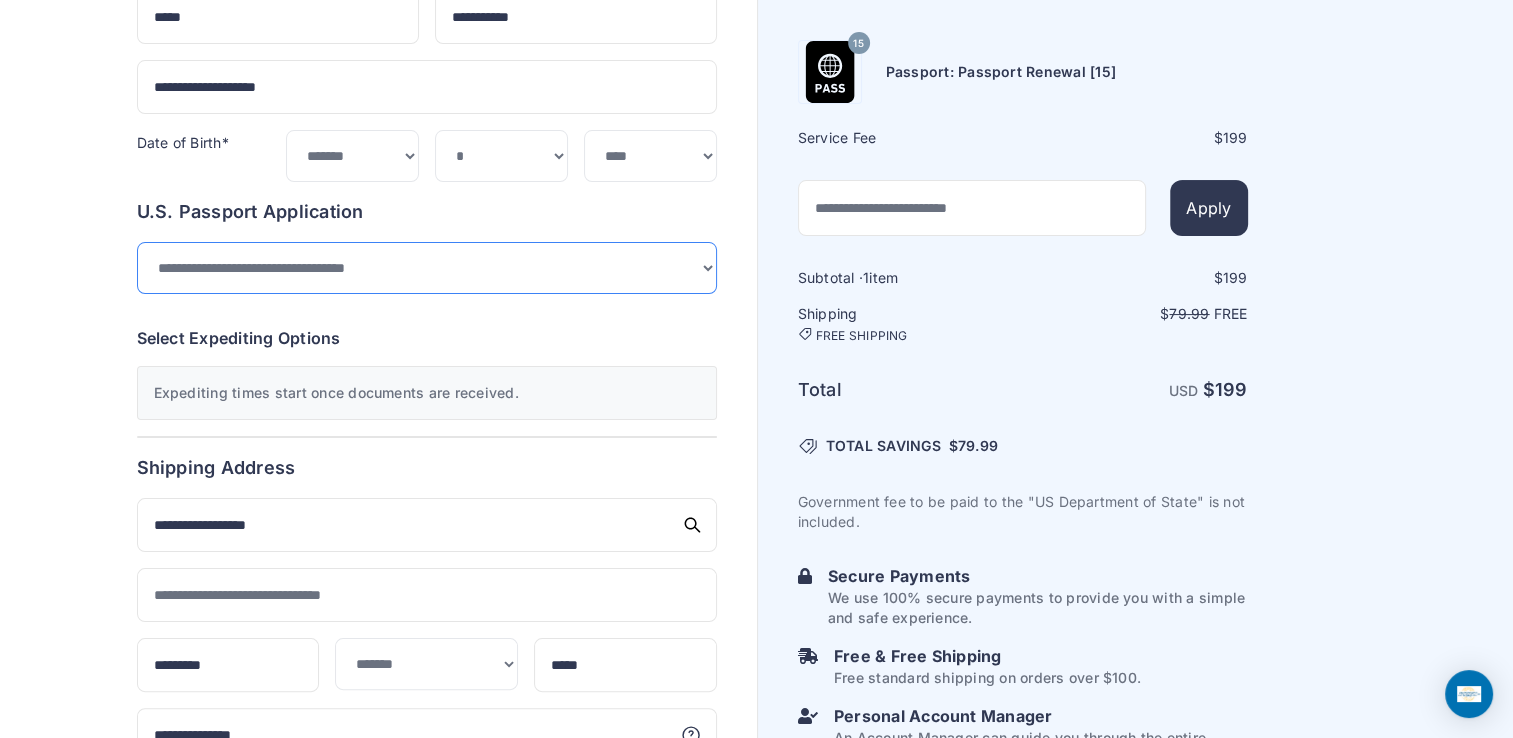 select on "*******" 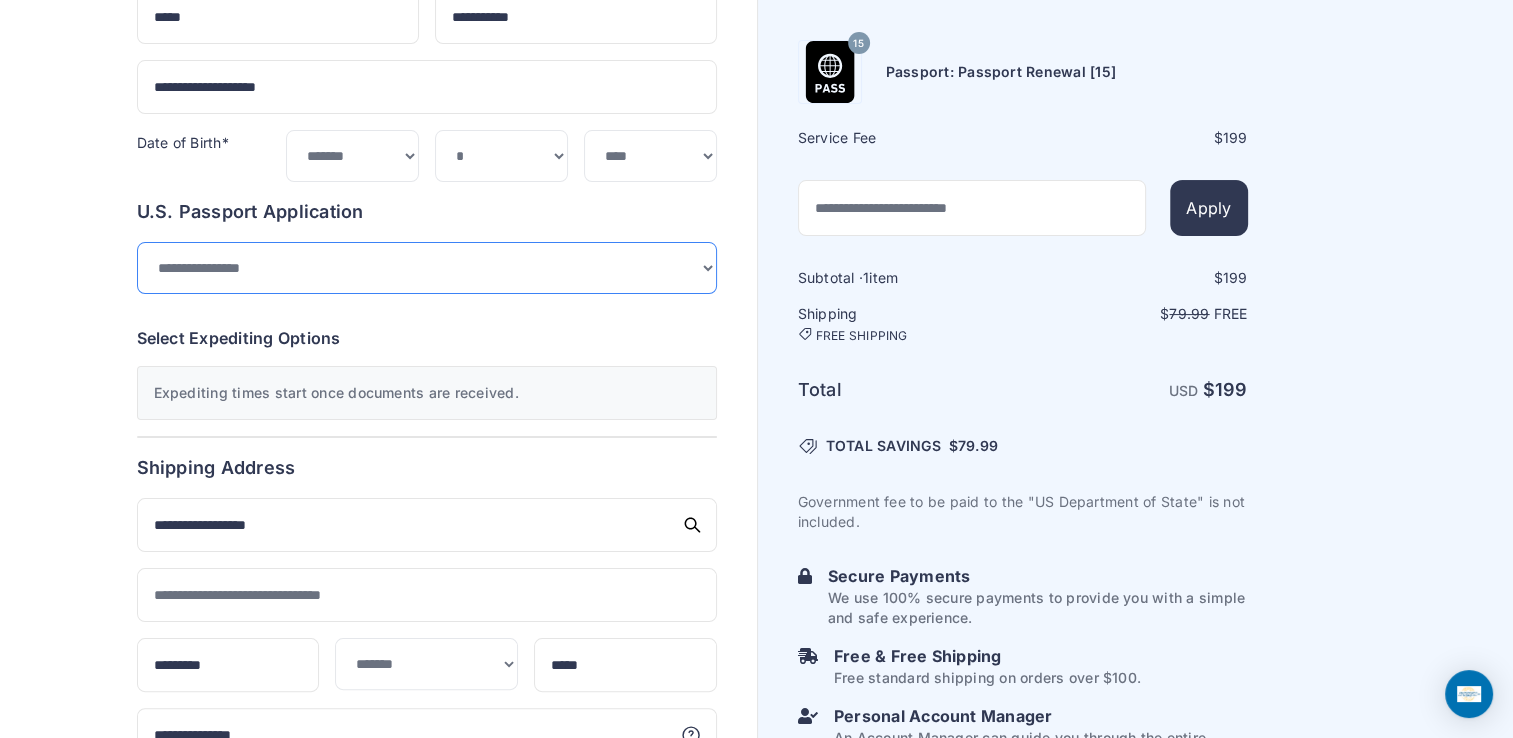 click on "**********" at bounding box center [427, 268] 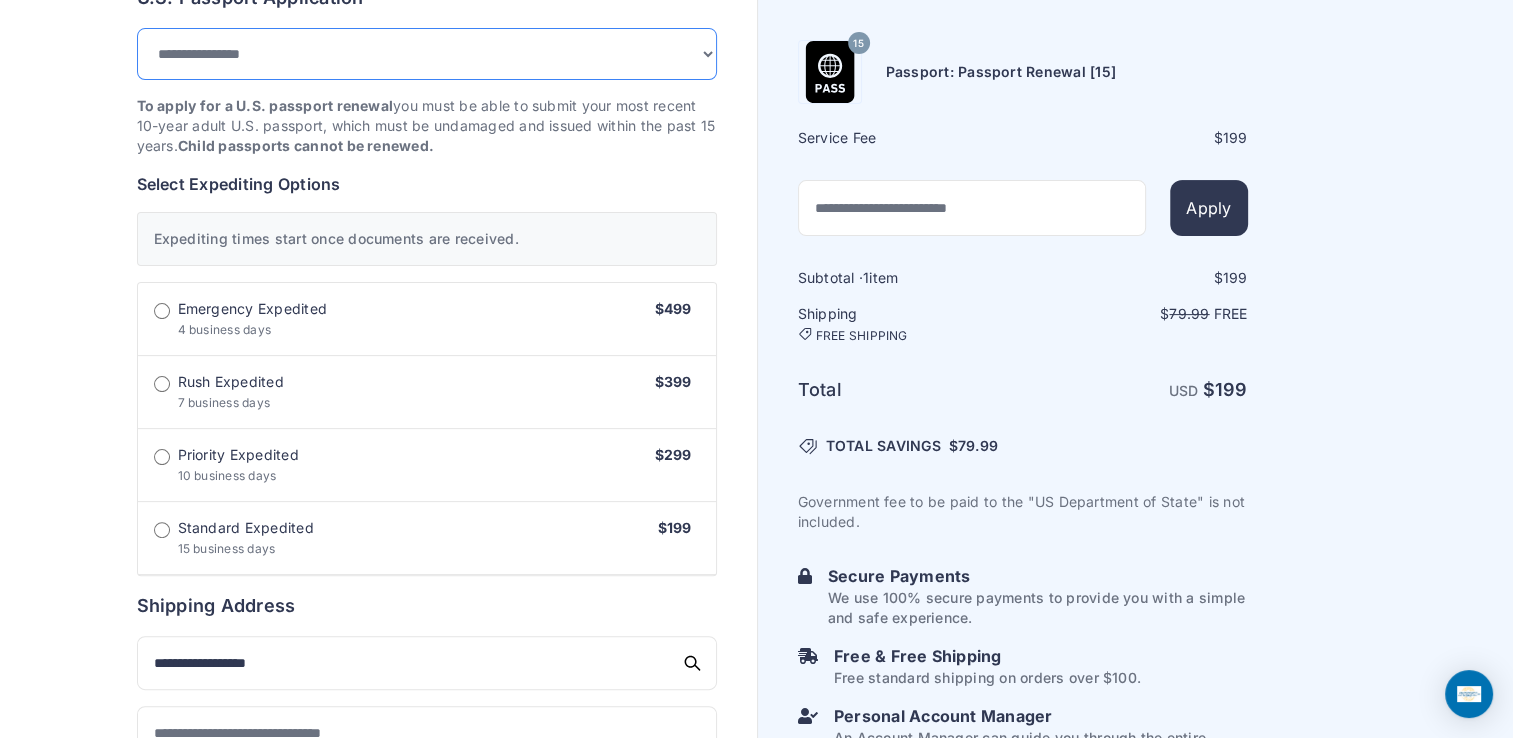 scroll, scrollTop: 560, scrollLeft: 0, axis: vertical 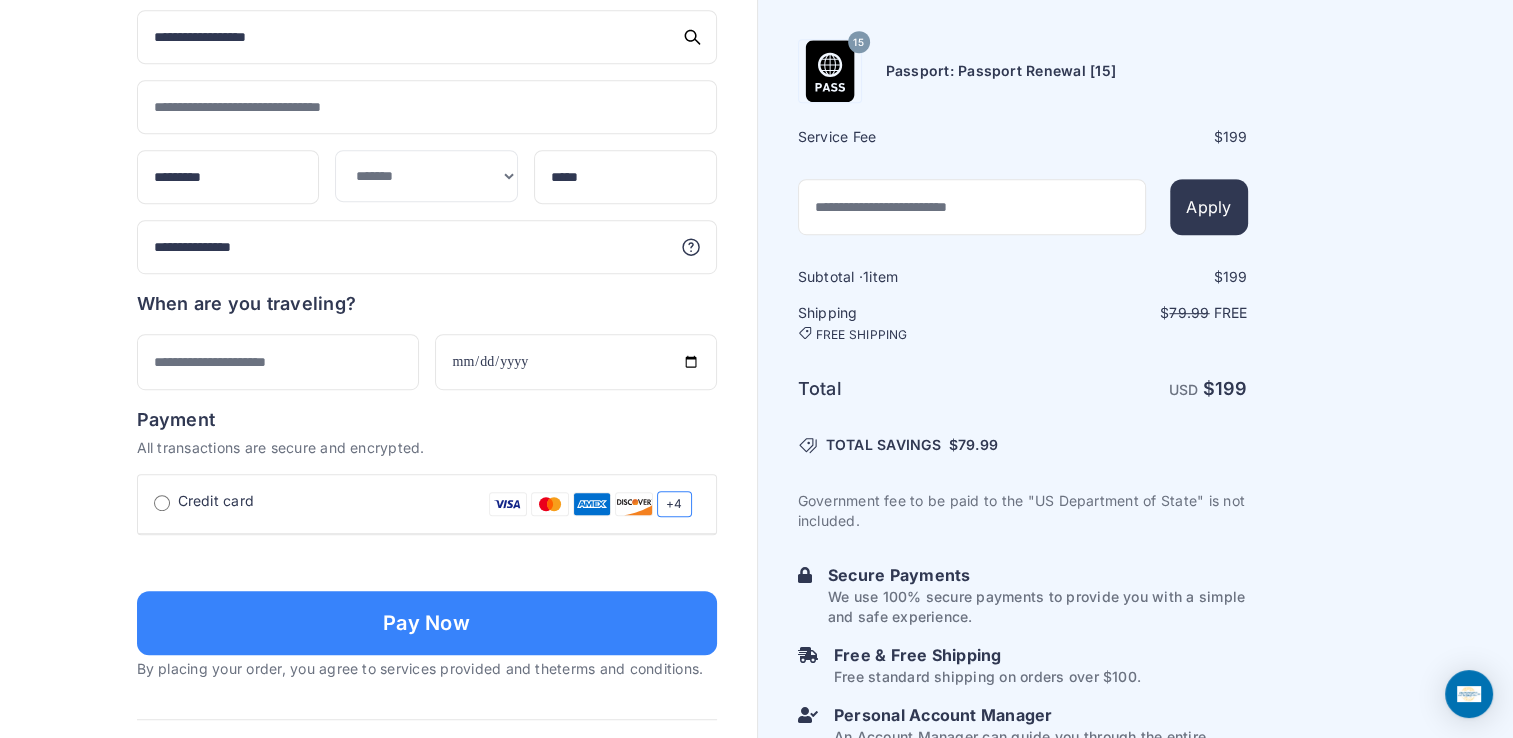 click on "15
Passport: Passport Renewal [15]
Service Fee
$ 199
Apply
1 $" at bounding box center [1136, -79] 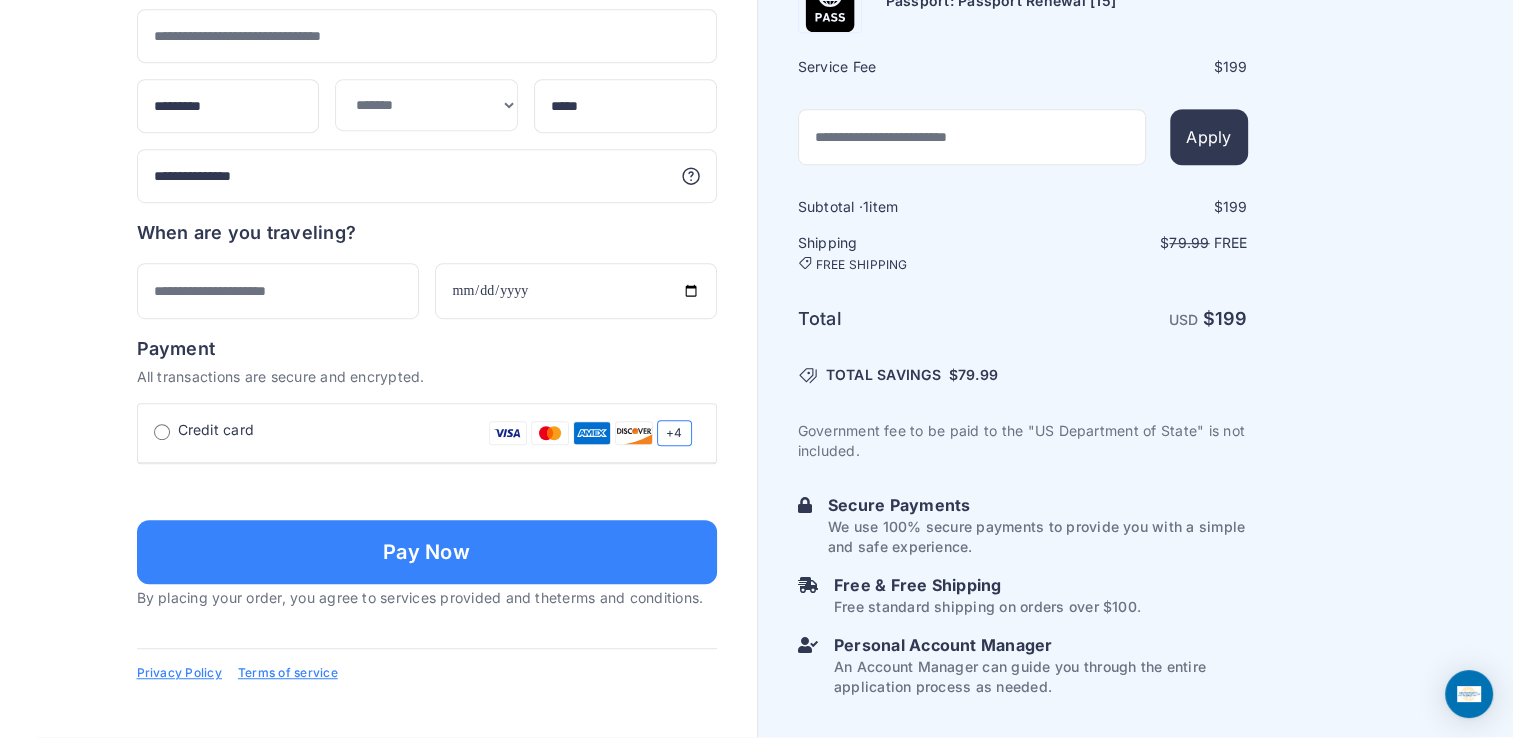 scroll, scrollTop: 1463, scrollLeft: 0, axis: vertical 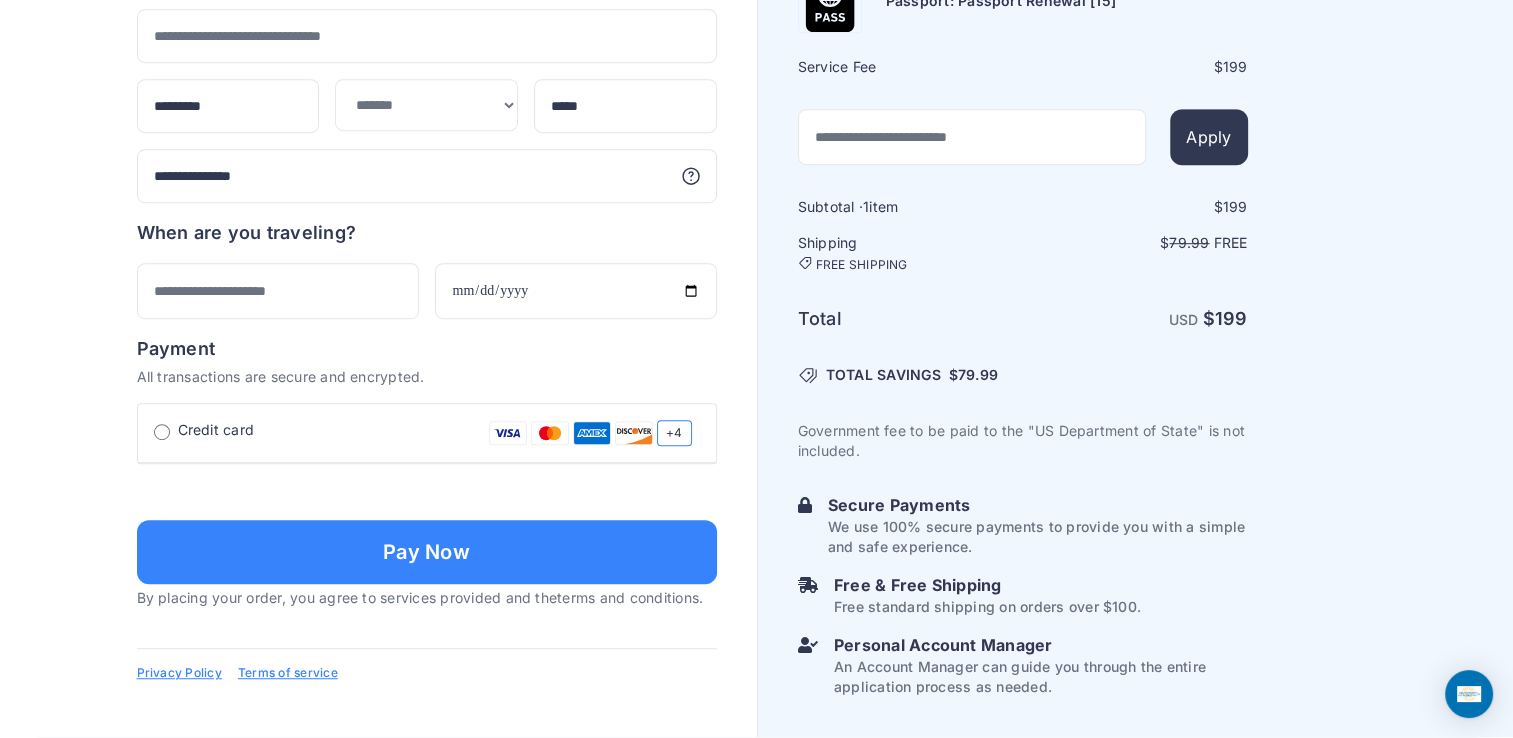 click on "Subtotal ·  1  item
$ 199
Shipping
FREE SHIPPING
$ 79.99 Free
Total
USD $ 199
$" at bounding box center (1023, 447) 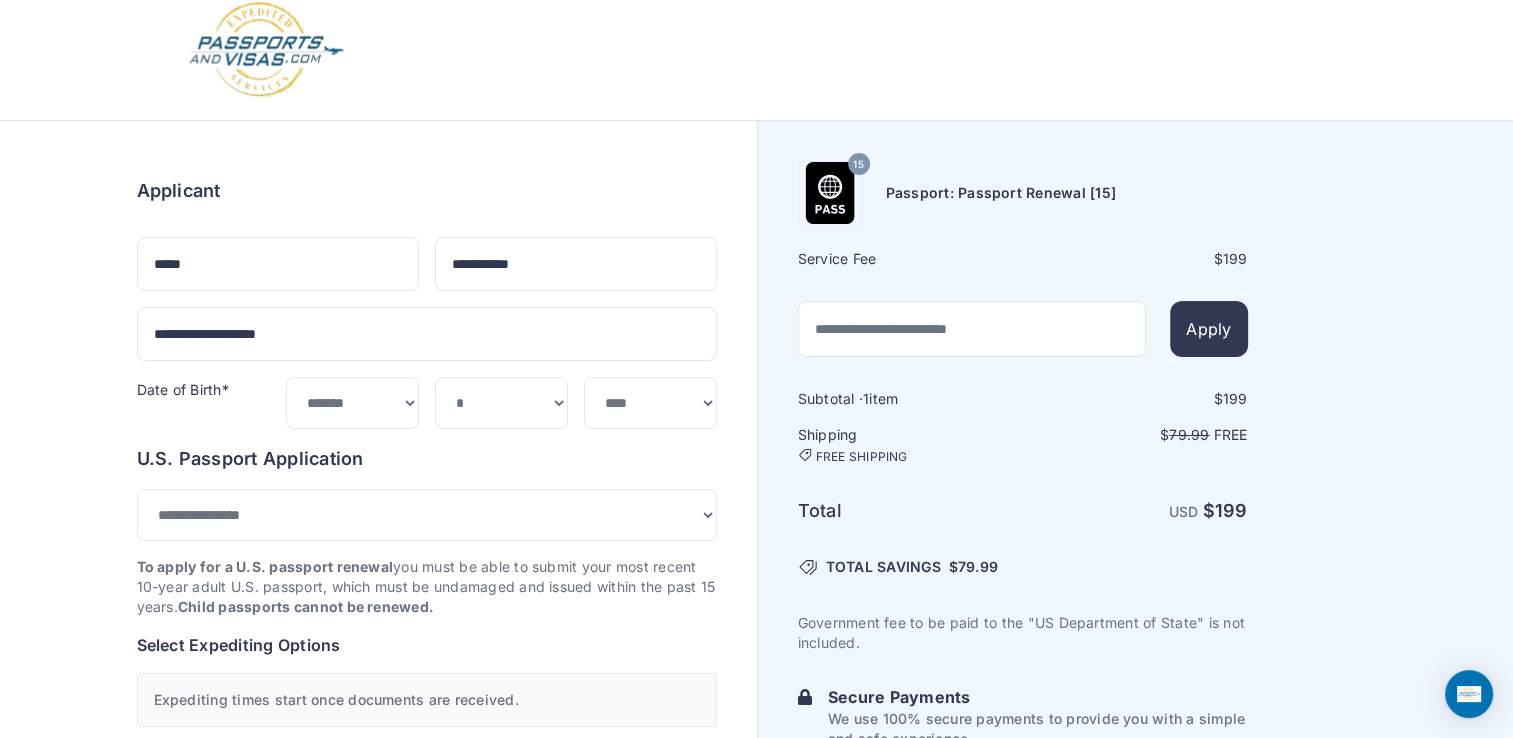 scroll, scrollTop: 0, scrollLeft: 0, axis: both 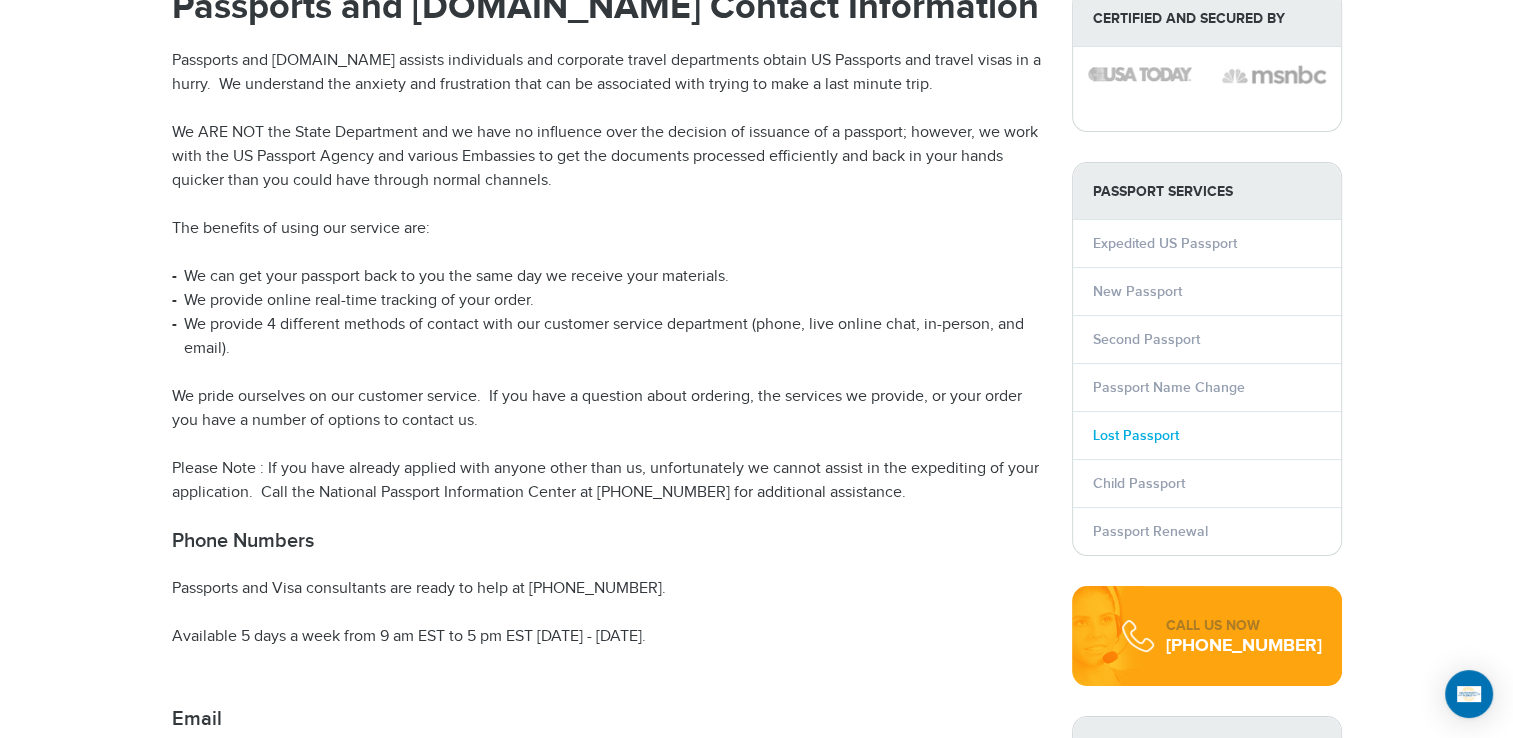 click on "Lost Passport" at bounding box center (1136, 435) 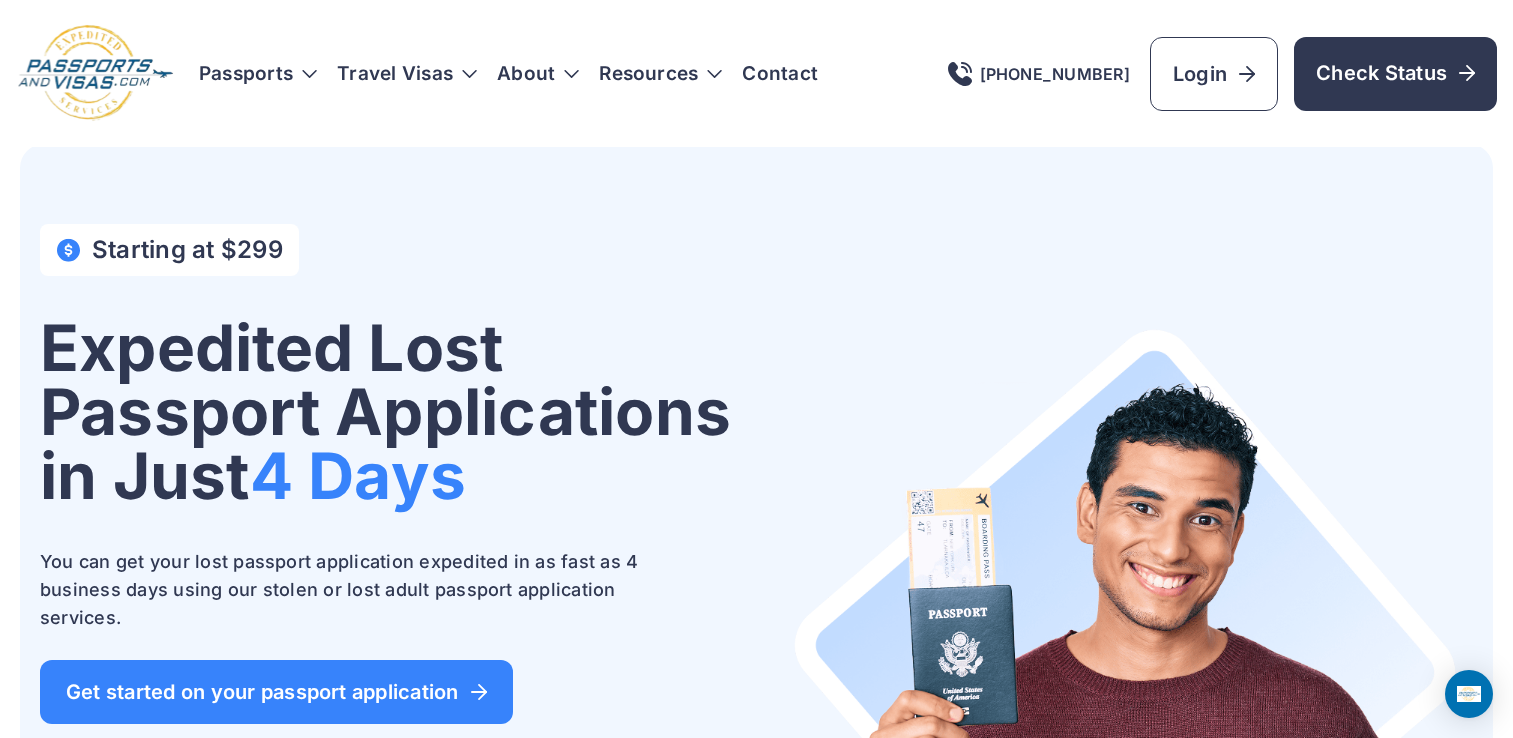 scroll, scrollTop: 0, scrollLeft: 0, axis: both 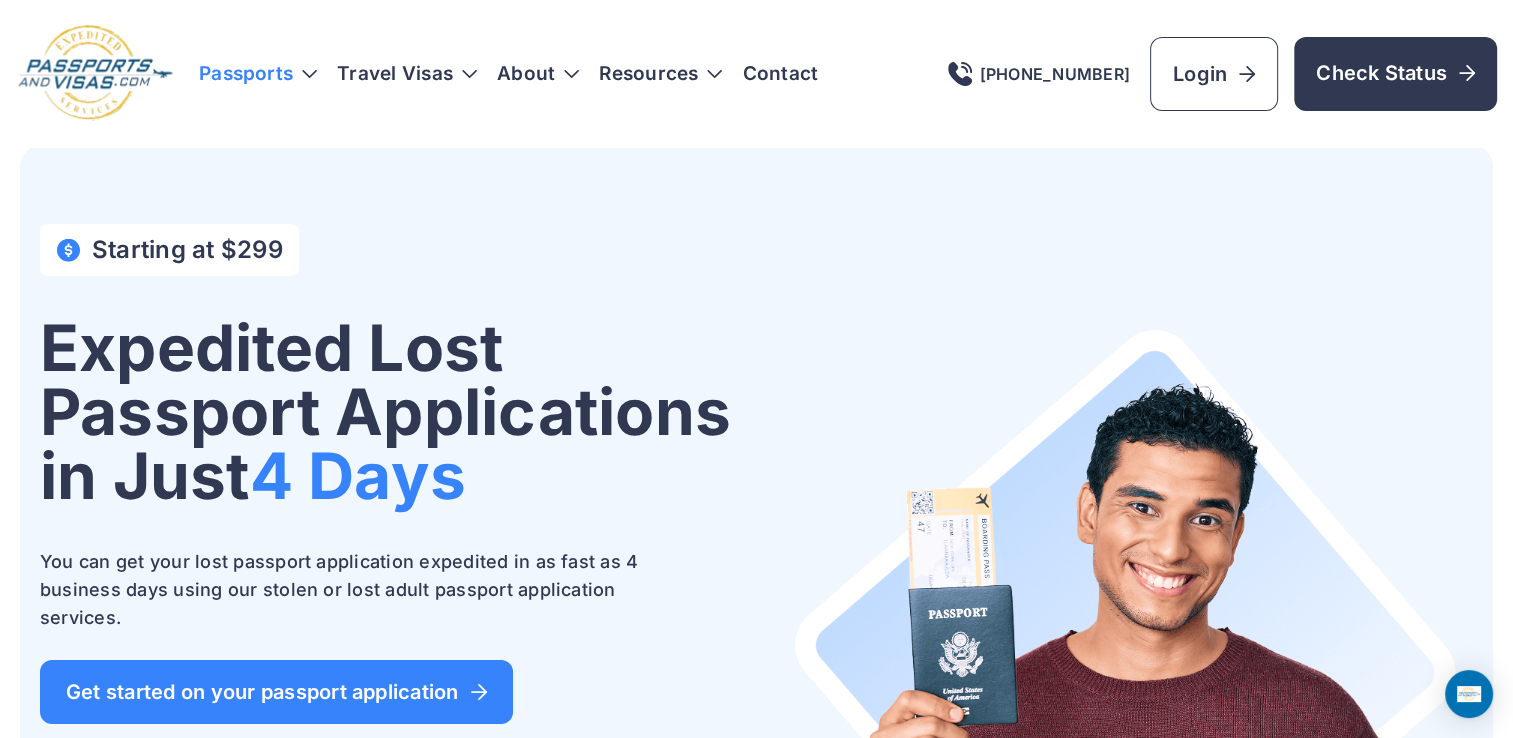 click on "Passports" at bounding box center (258, 74) 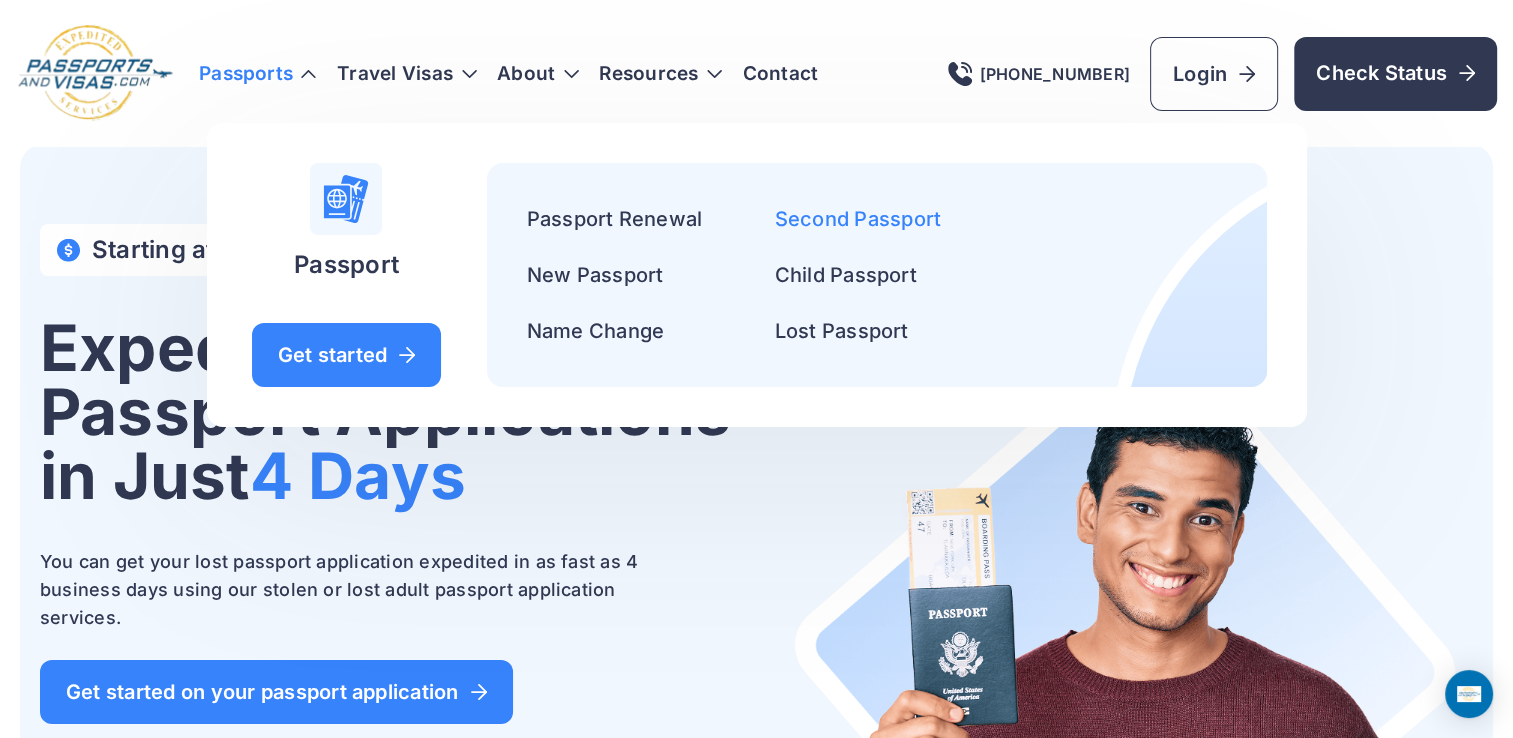 click on "Second Passport" at bounding box center [858, 219] 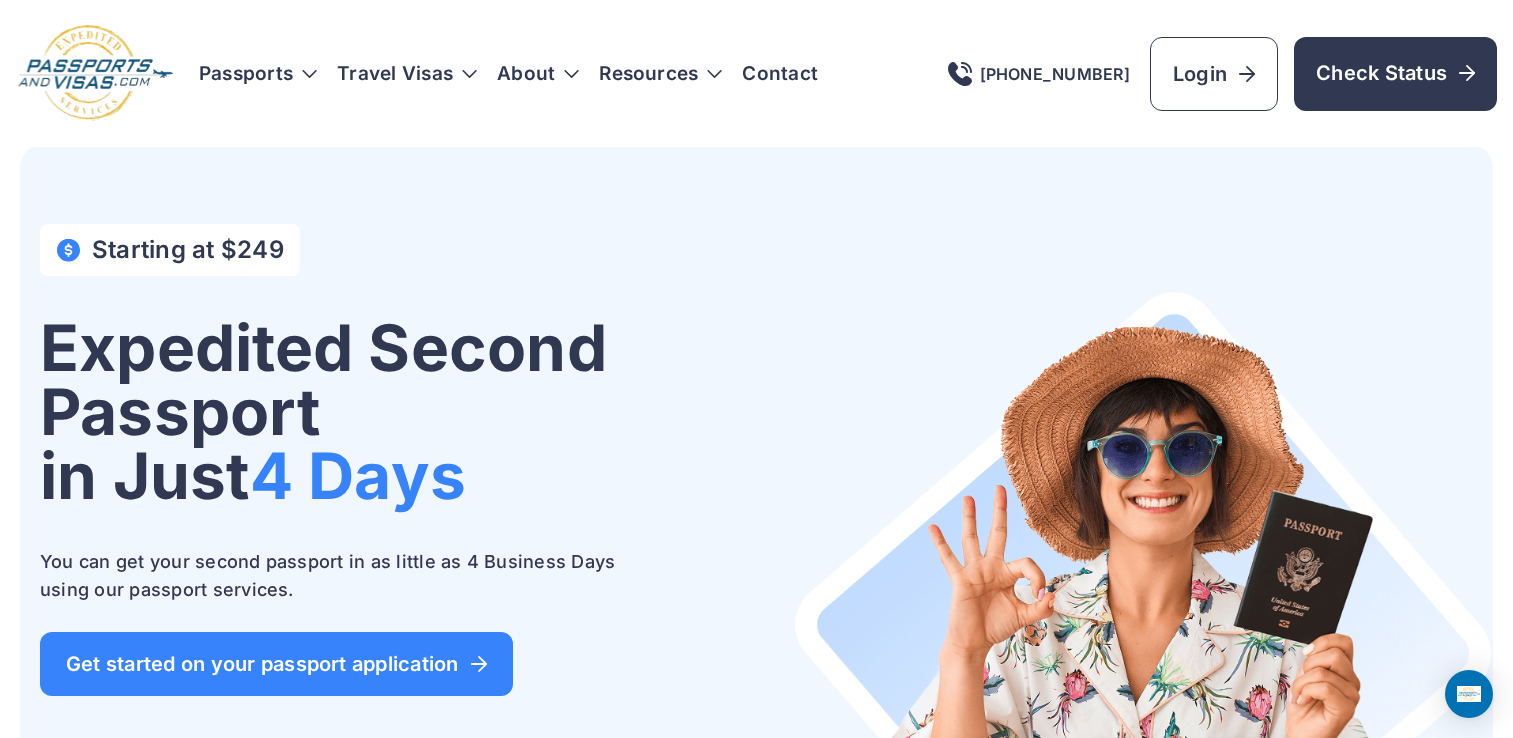 scroll, scrollTop: 0, scrollLeft: 0, axis: both 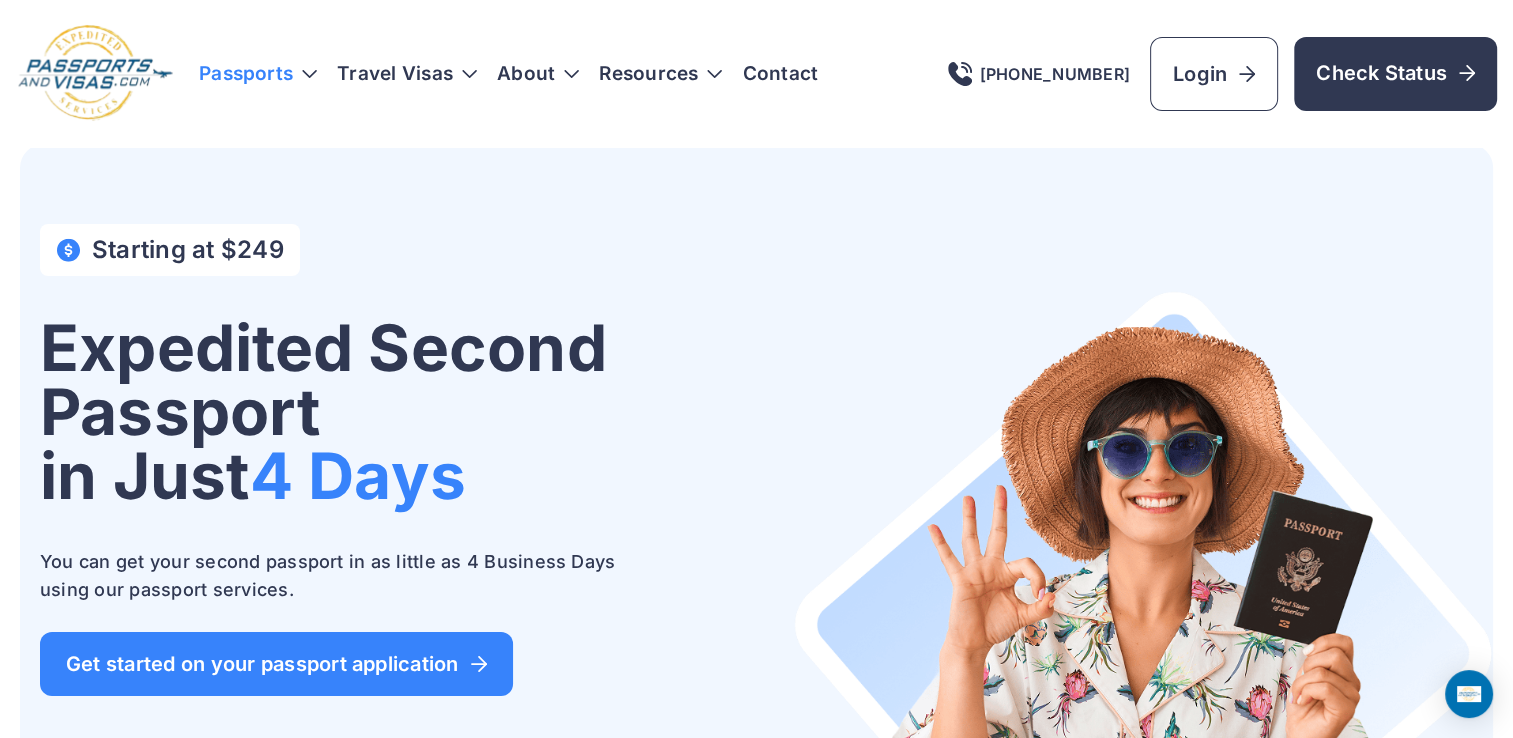 click on "Passports" at bounding box center [258, 74] 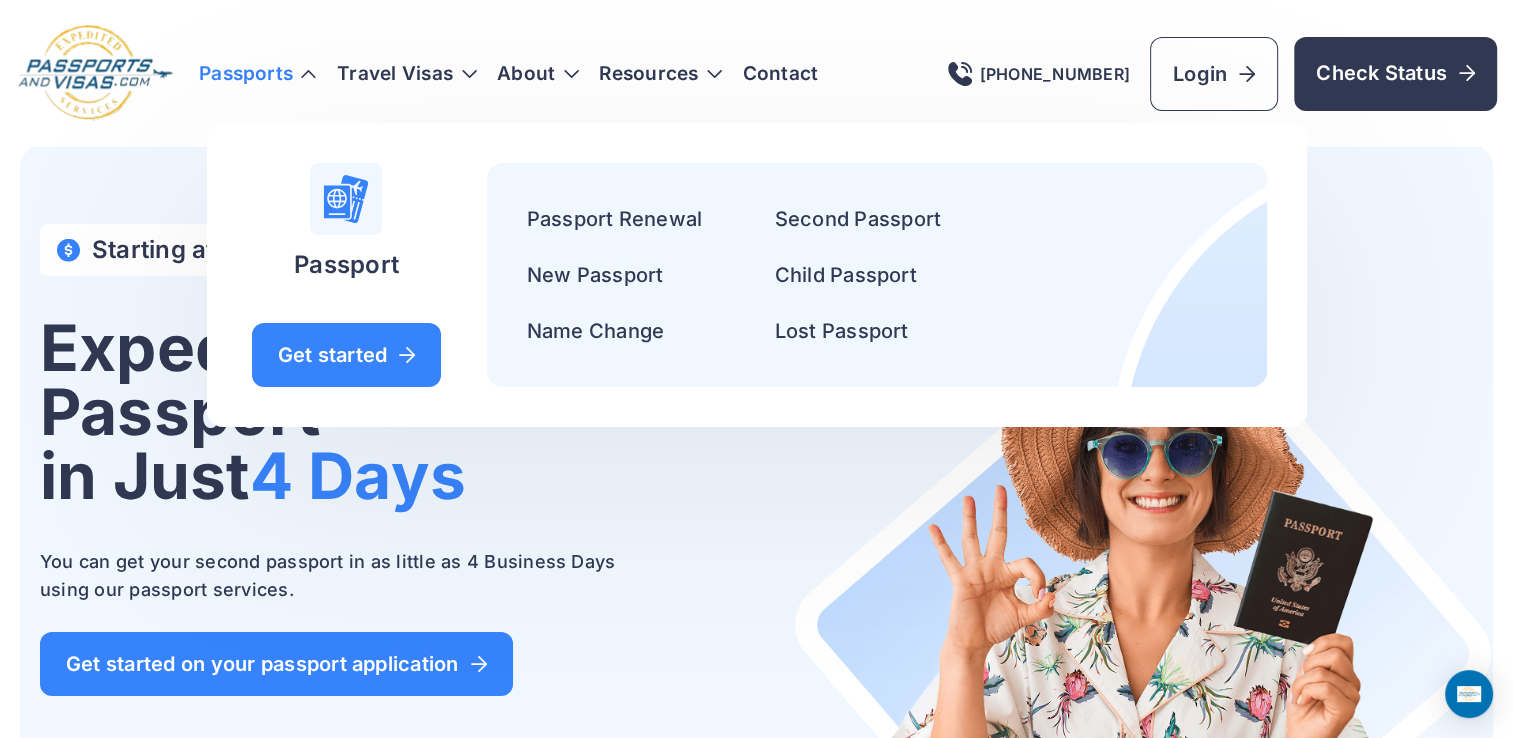 click on "Passport Renewal" at bounding box center (639, 219) 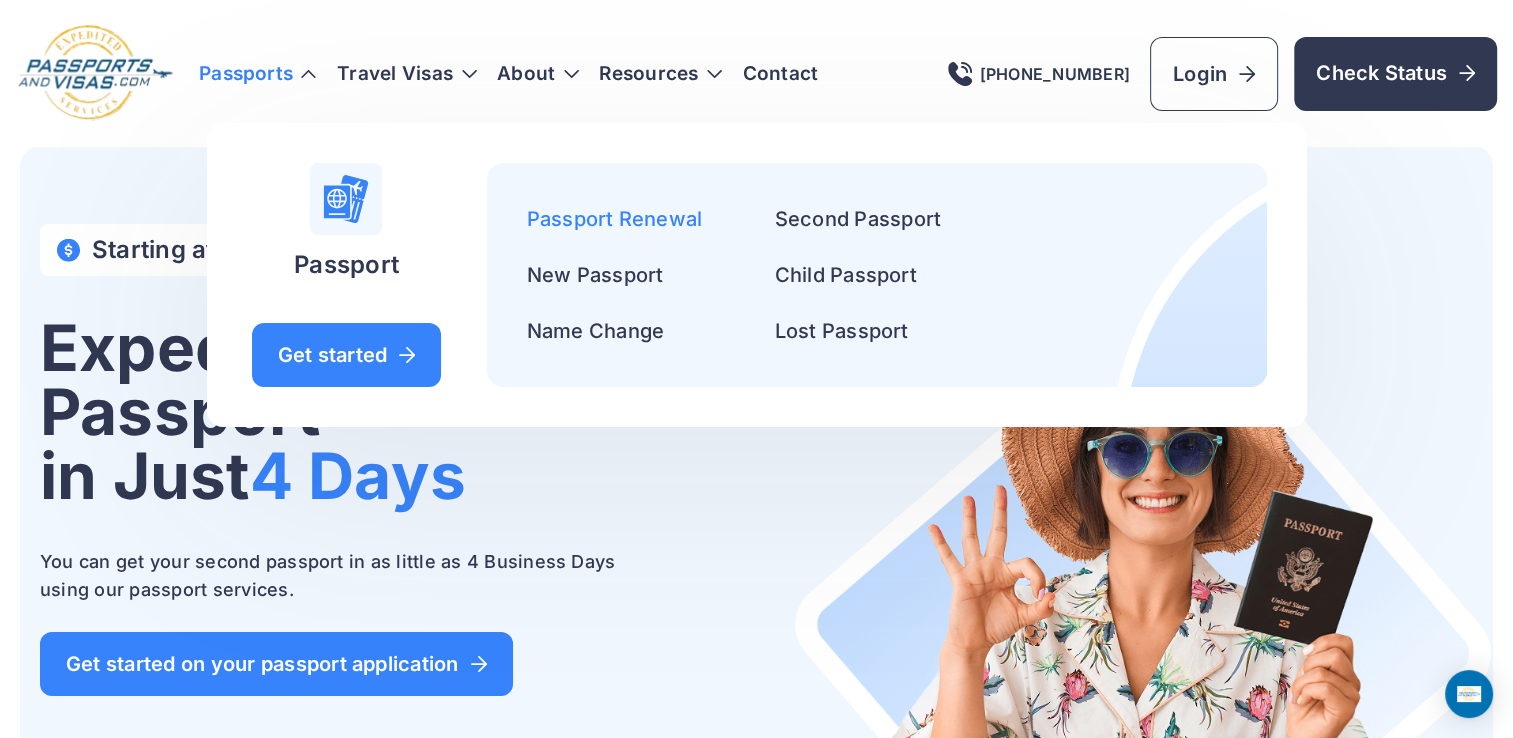 click on "Passport Renewal" at bounding box center [615, 219] 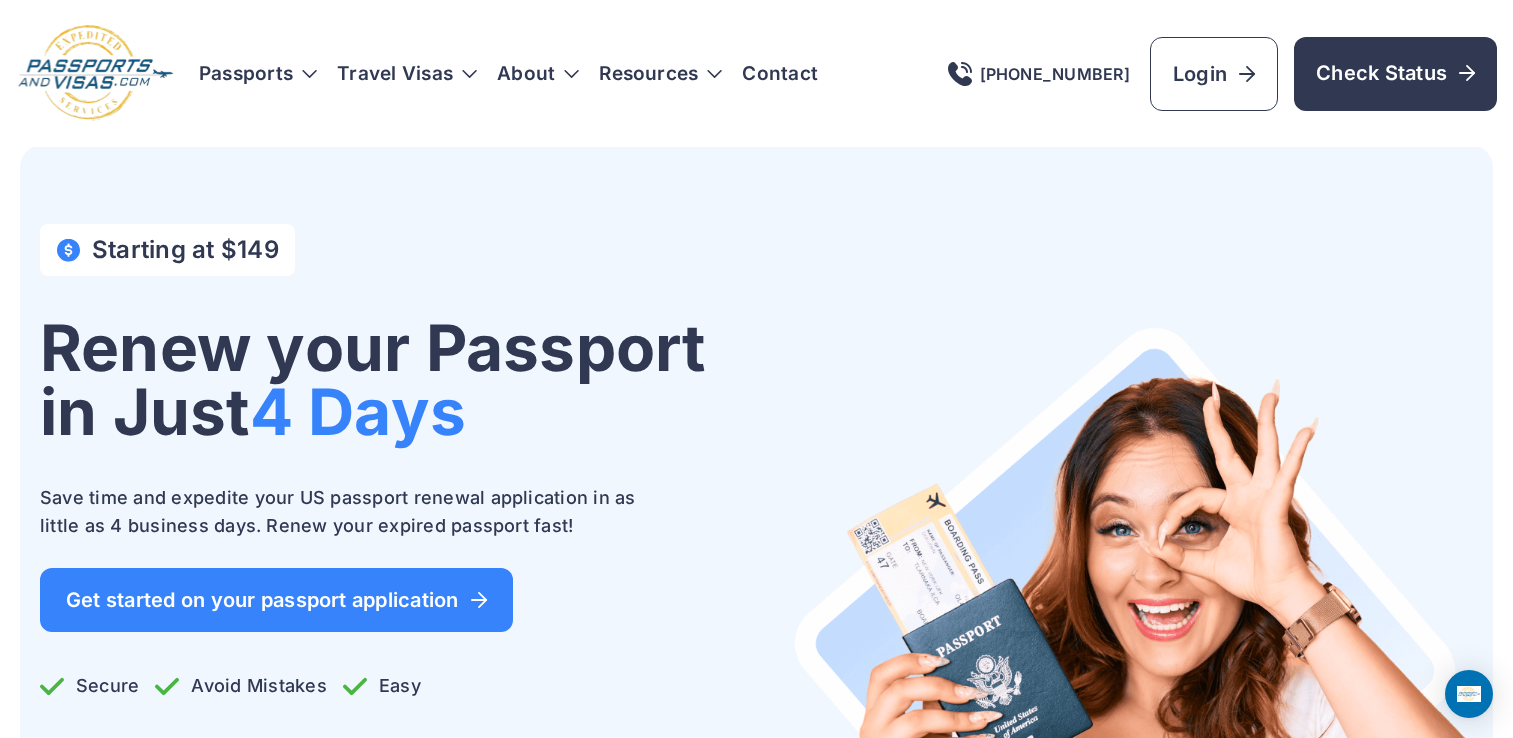 scroll, scrollTop: 0, scrollLeft: 0, axis: both 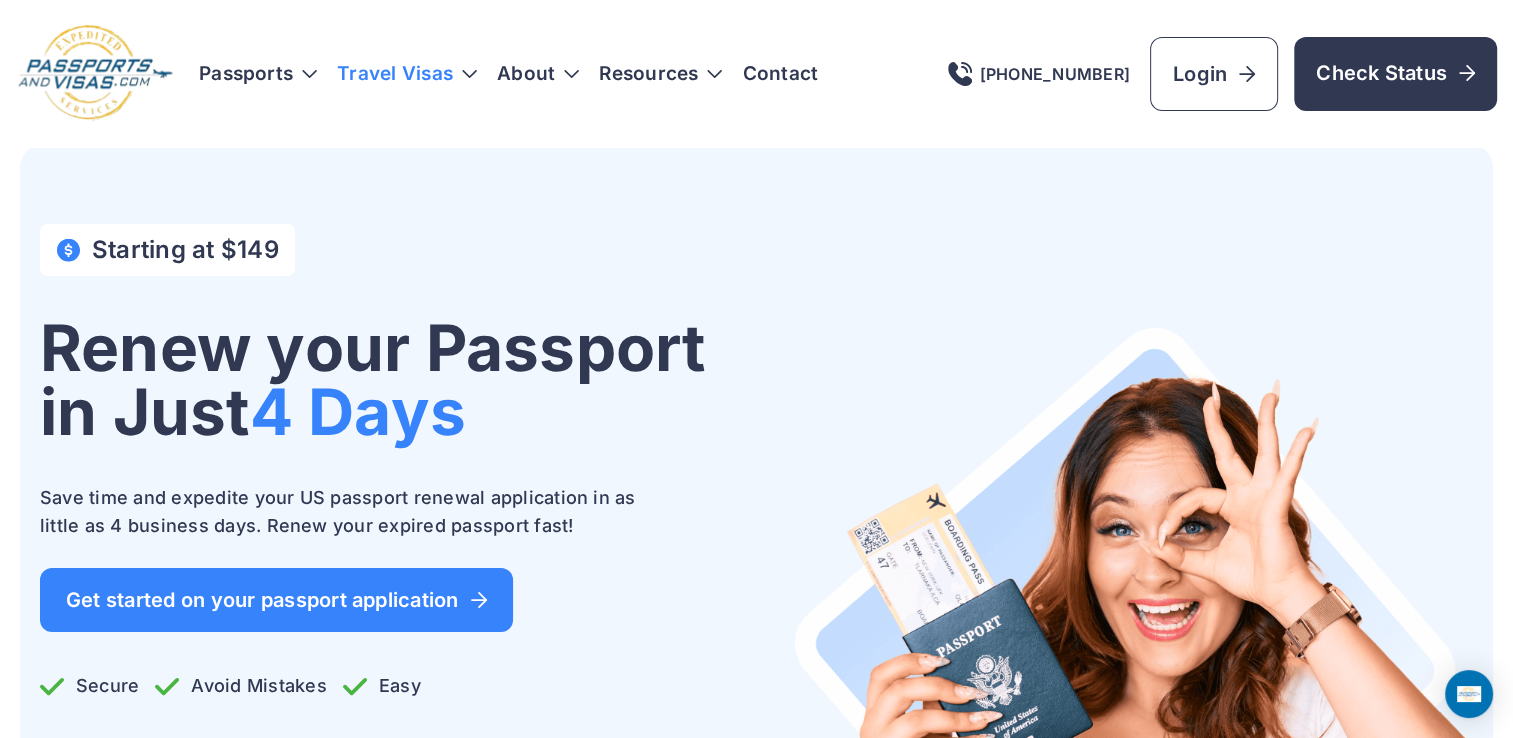 click on "Travel Visas" at bounding box center [407, 74] 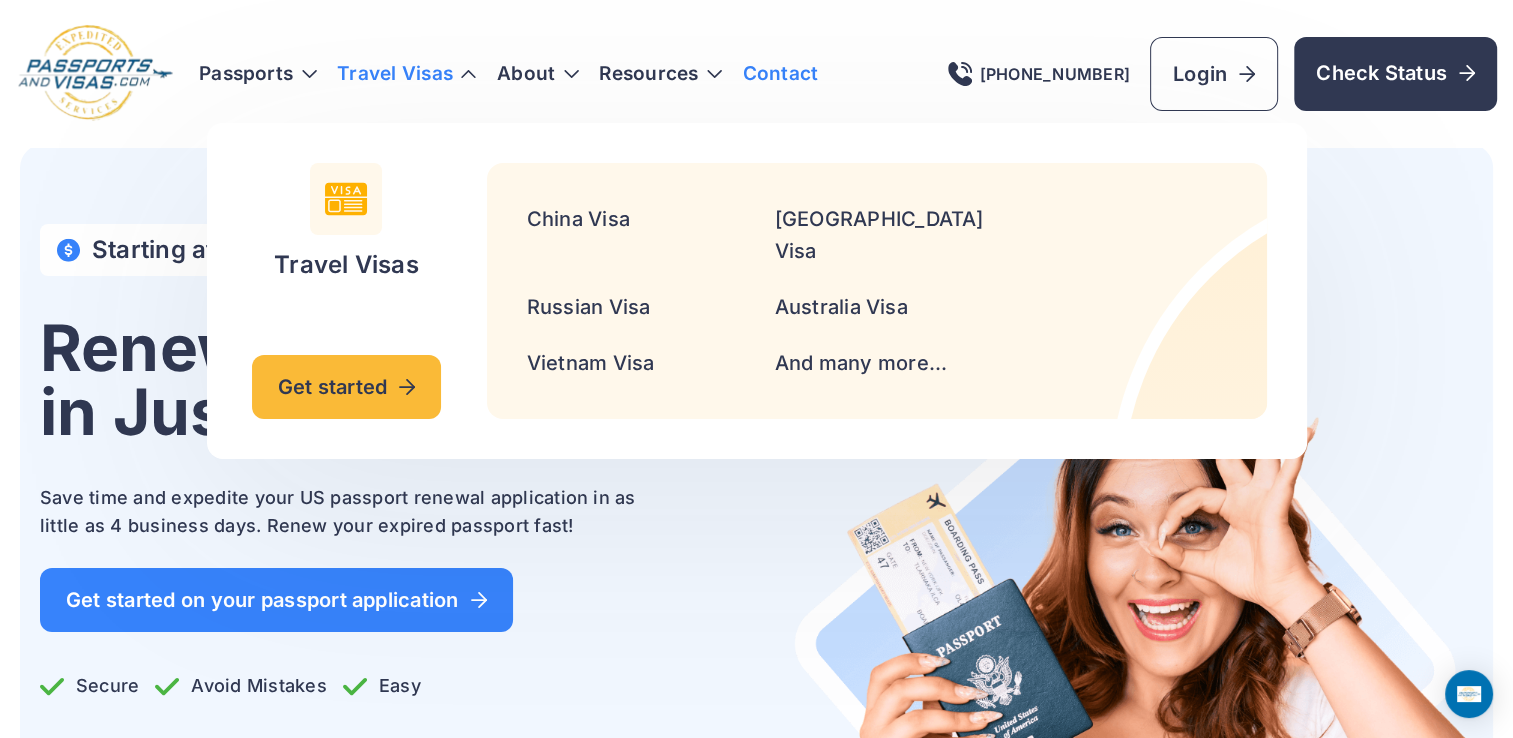 click on "Contact" at bounding box center [780, 74] 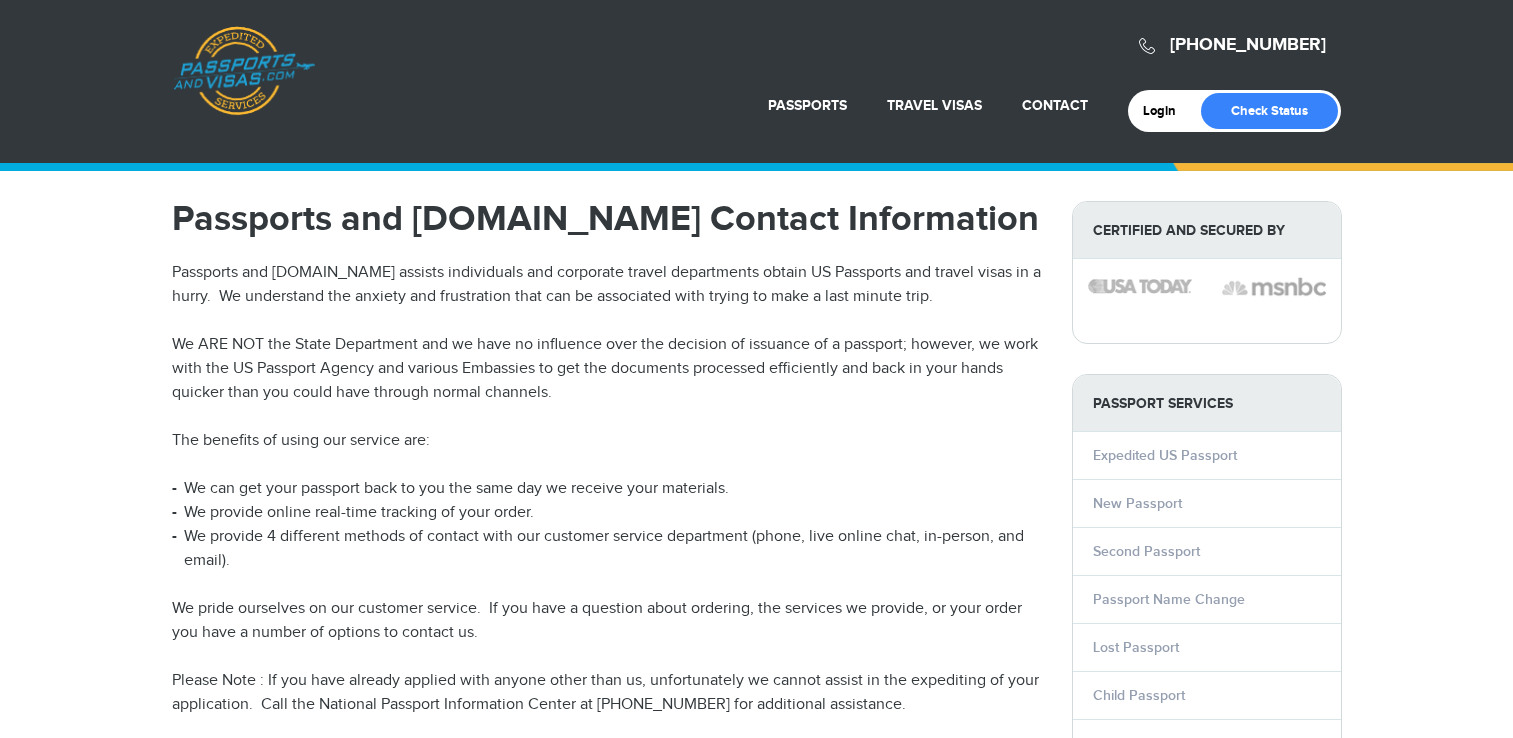 scroll, scrollTop: 0, scrollLeft: 0, axis: both 